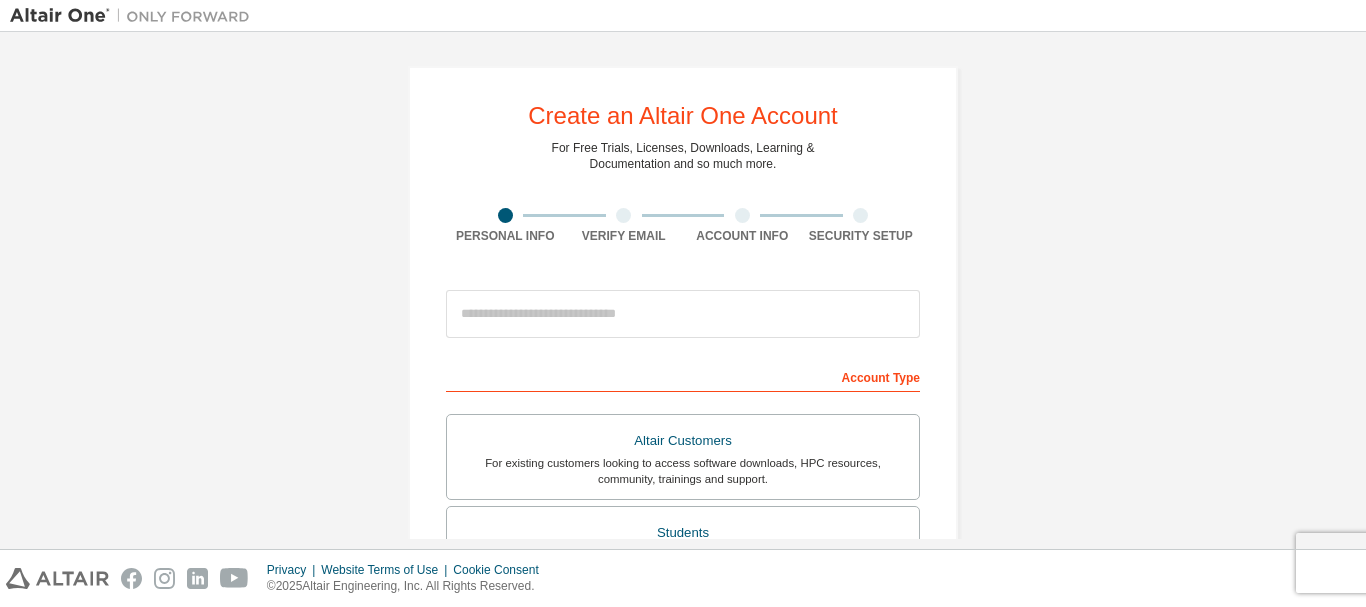 scroll, scrollTop: 0, scrollLeft: 0, axis: both 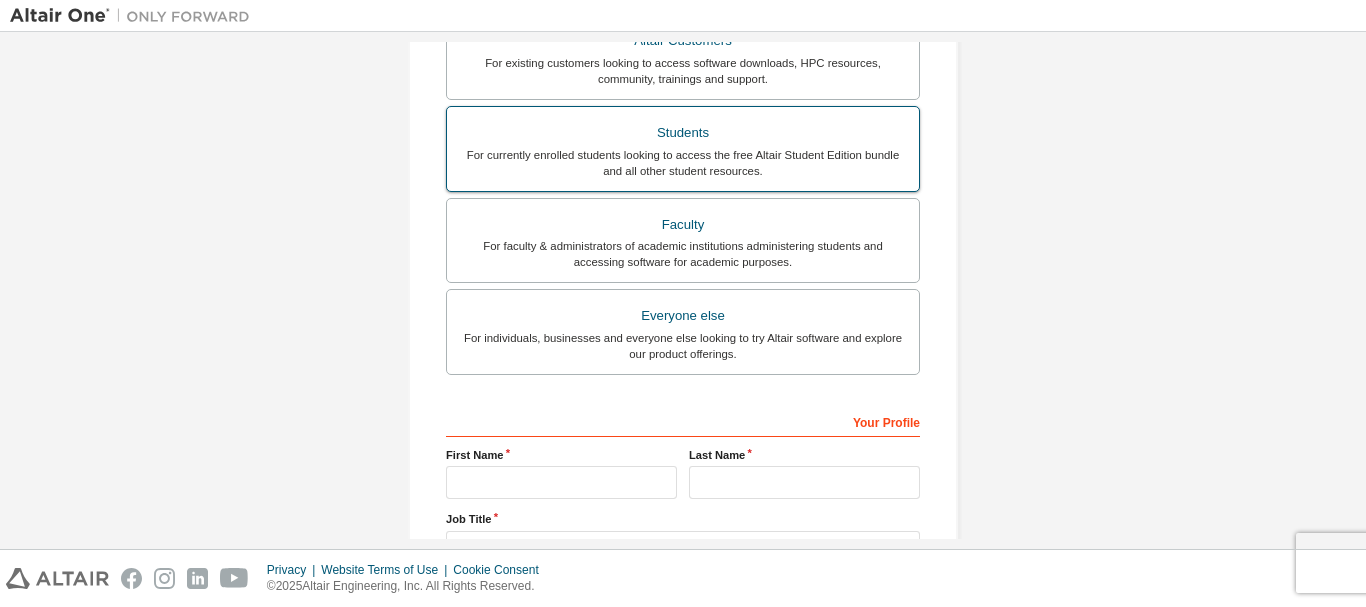 click on "Students" at bounding box center [683, 133] 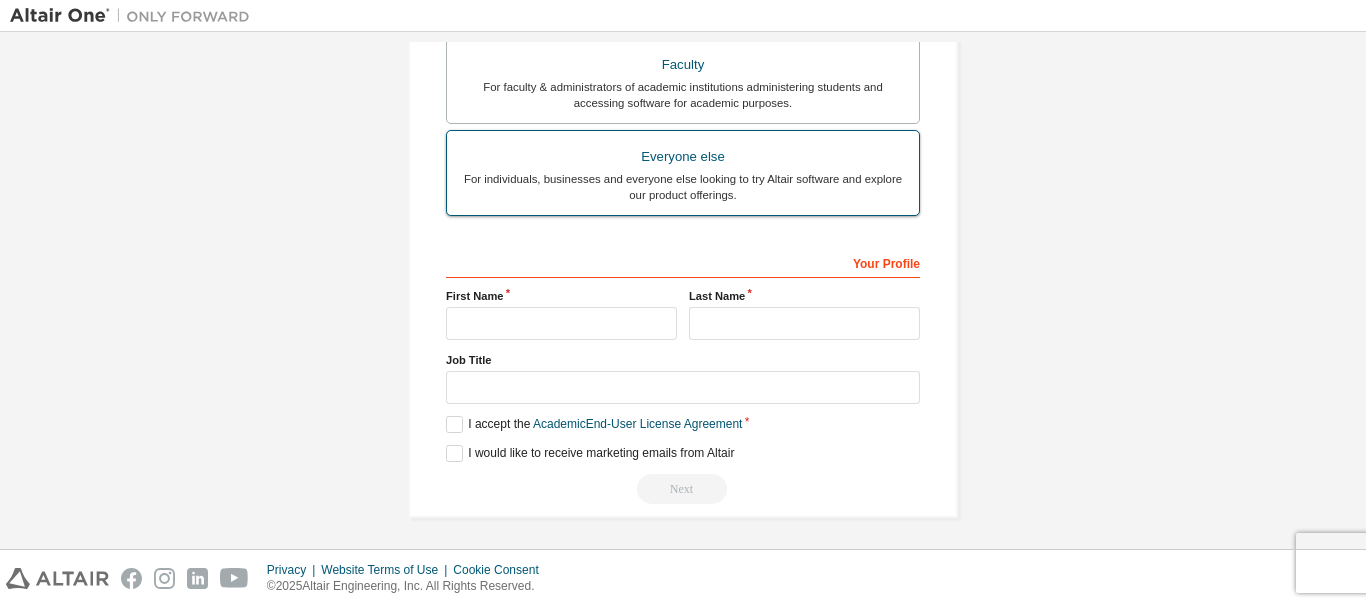 scroll, scrollTop: 614, scrollLeft: 0, axis: vertical 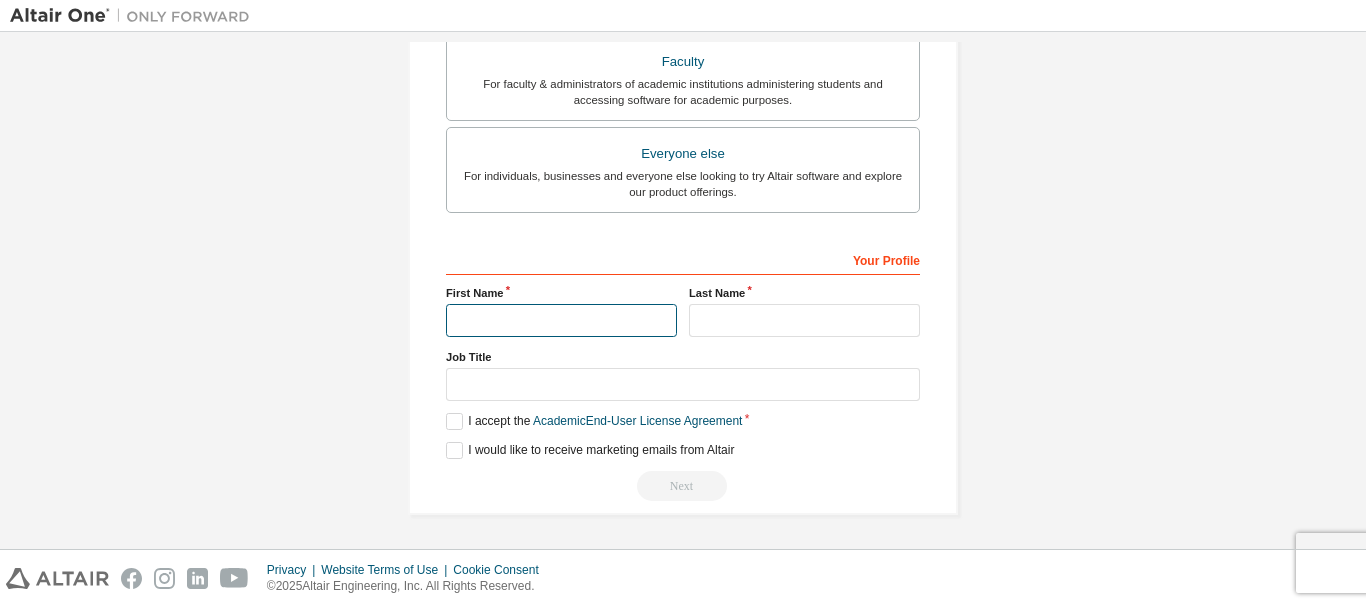 click at bounding box center [561, 320] 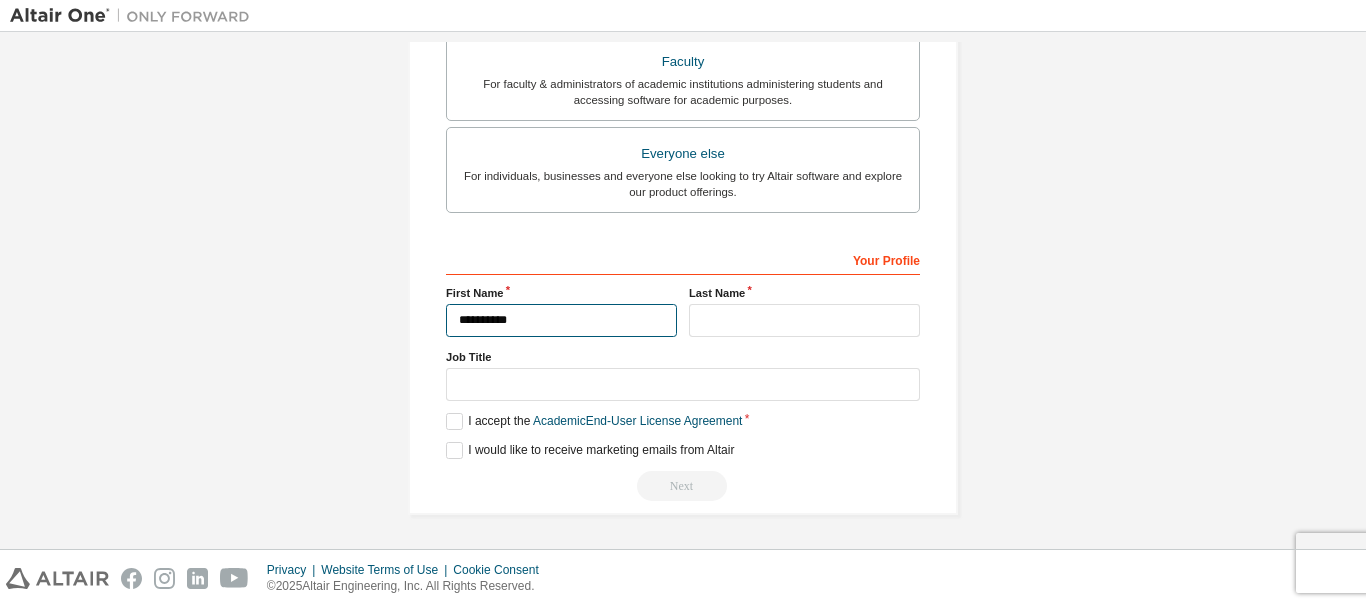 drag, startPoint x: 595, startPoint y: 322, endPoint x: 479, endPoint y: 319, distance: 116.03879 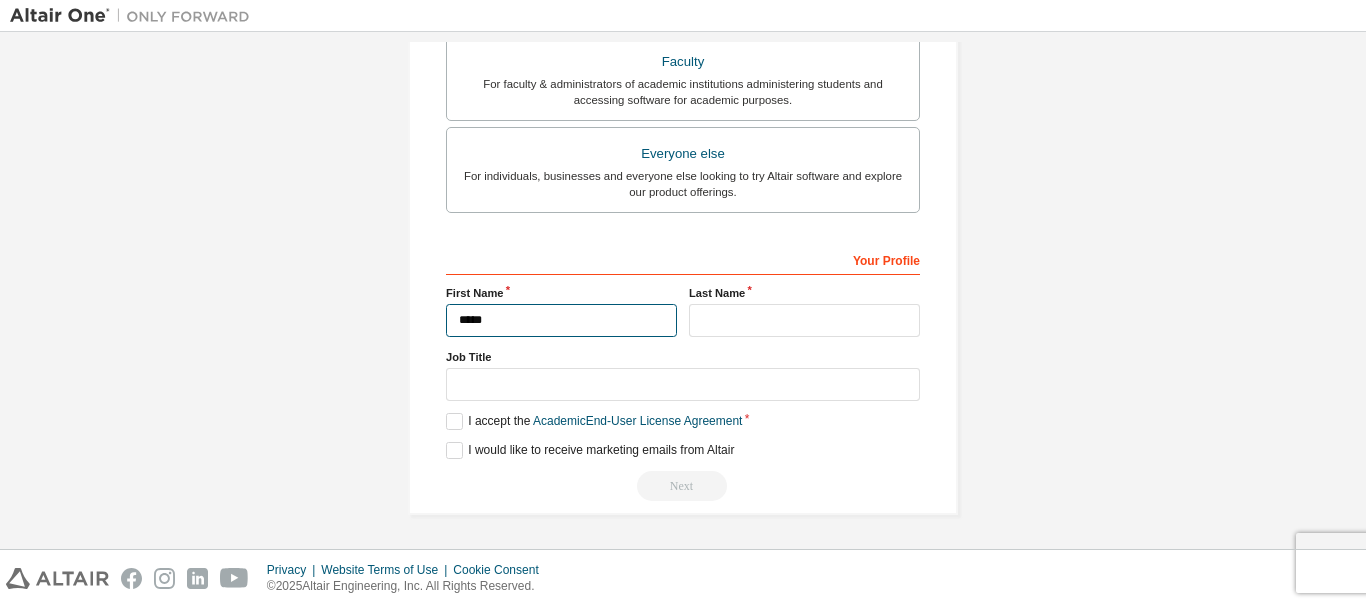 type on "****" 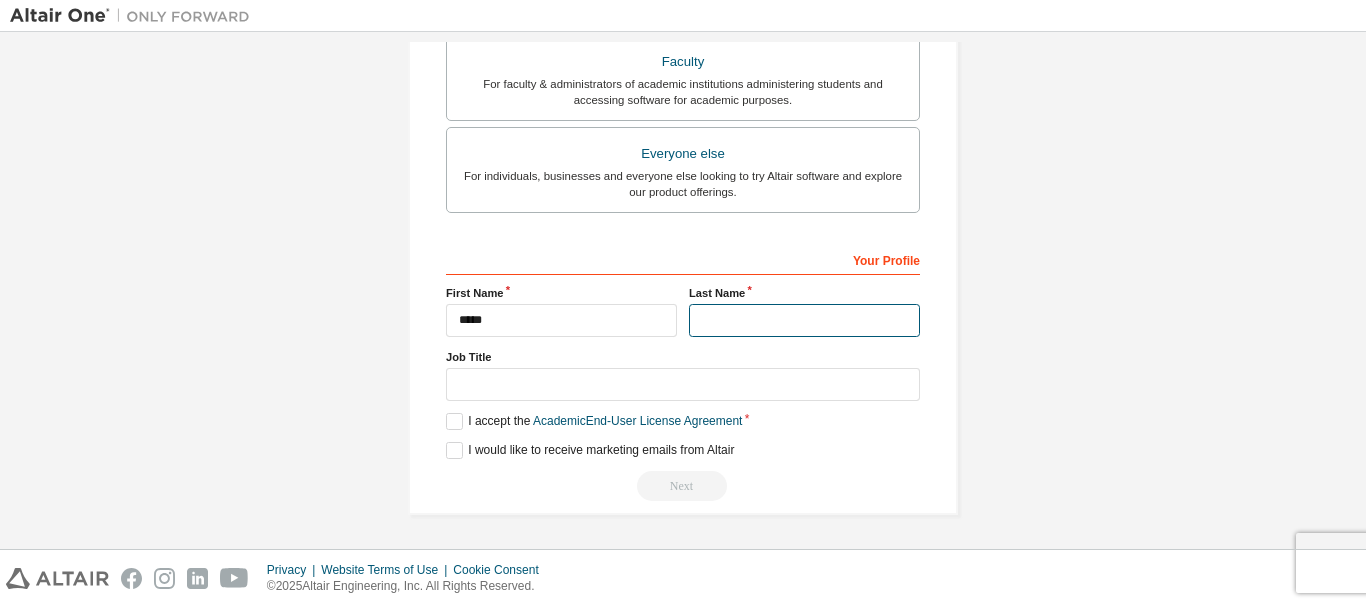 click at bounding box center (804, 320) 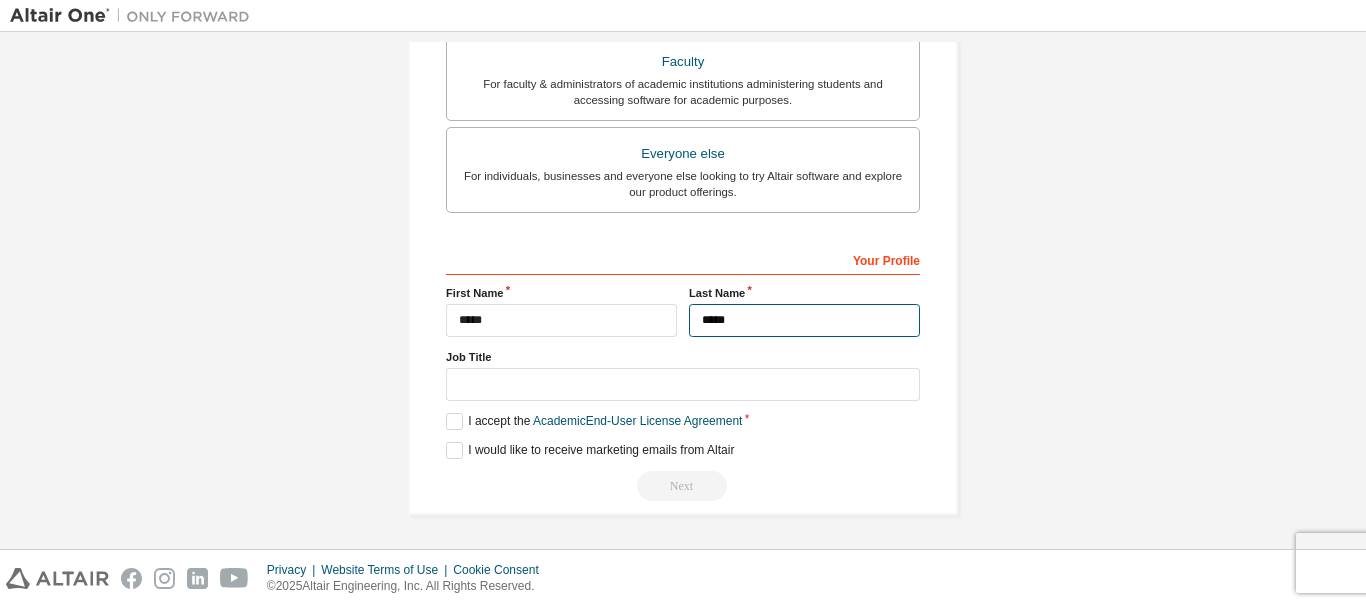 type on "*****" 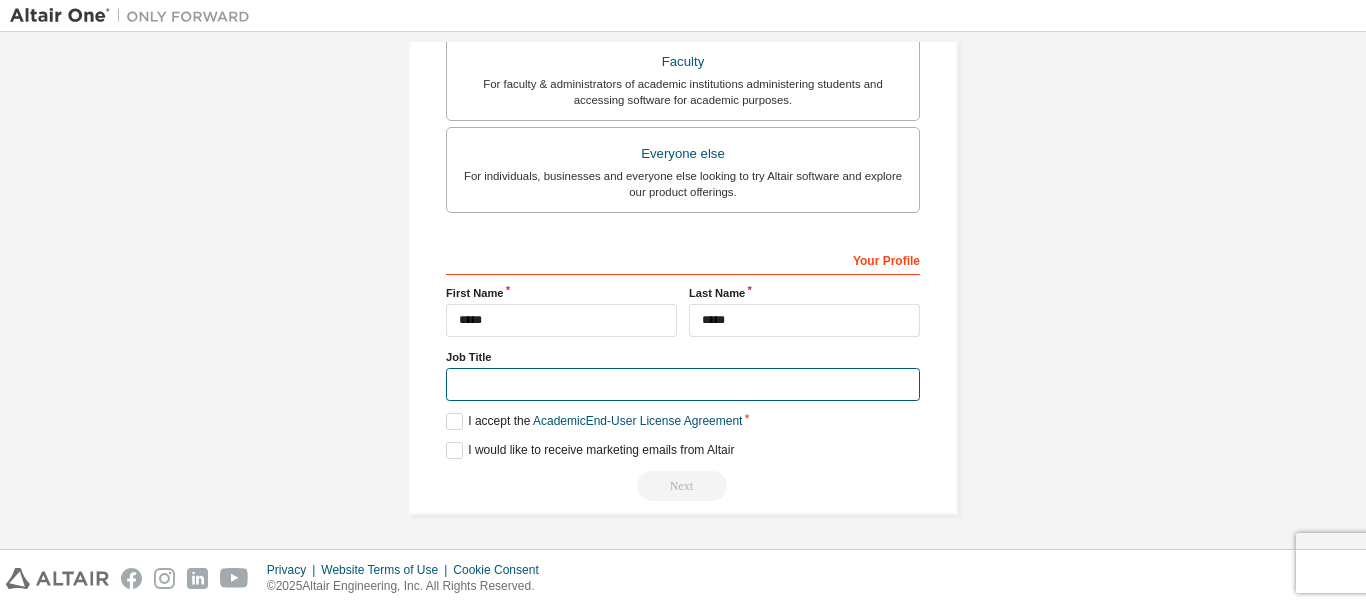 click at bounding box center [683, 384] 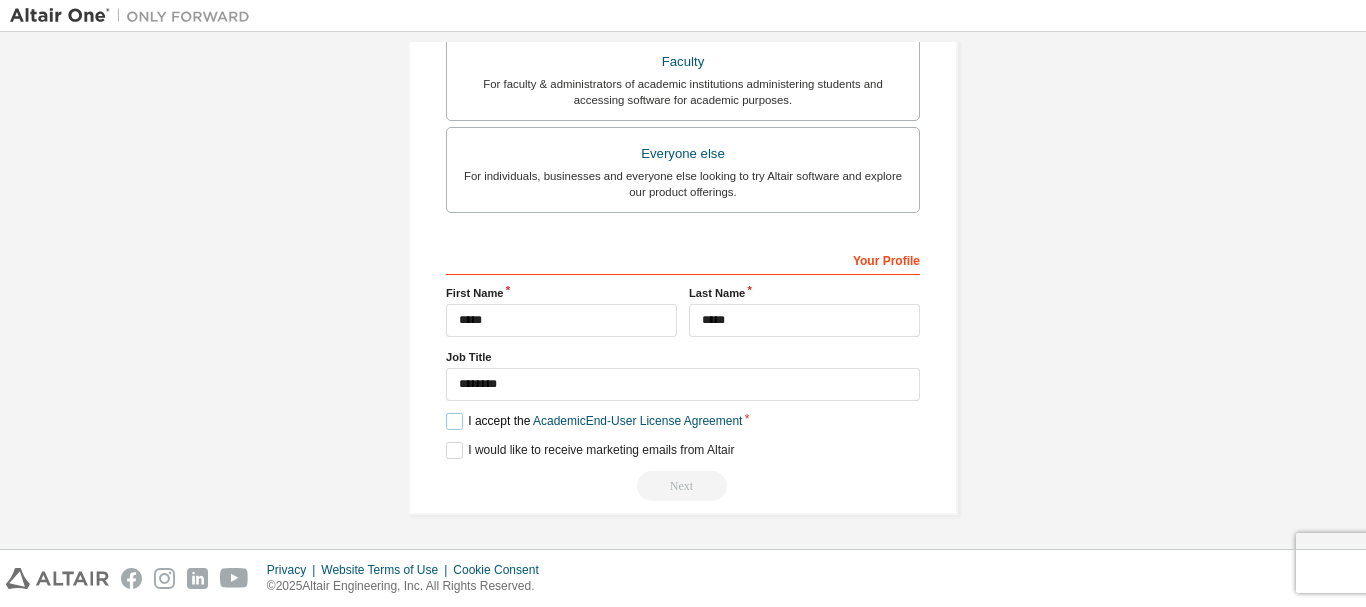 click on "I accept the   Academic   End-User License Agreement" at bounding box center [594, 421] 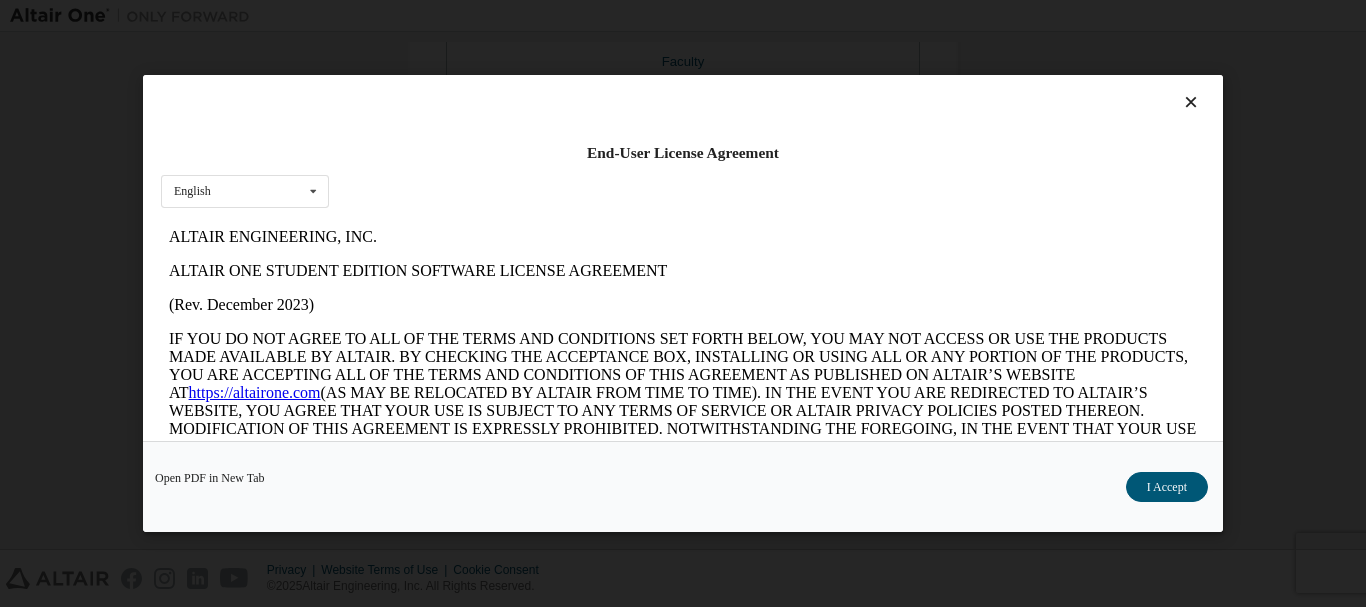 scroll, scrollTop: 0, scrollLeft: 0, axis: both 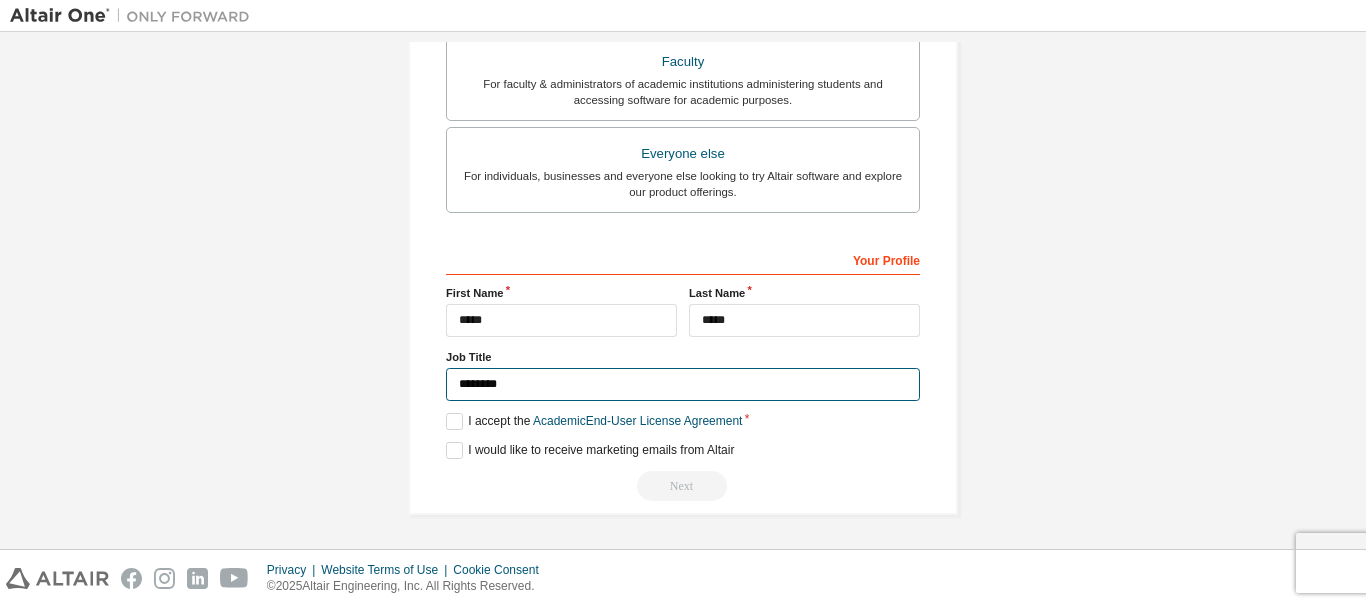 drag, startPoint x: 512, startPoint y: 388, endPoint x: 364, endPoint y: 382, distance: 148.12157 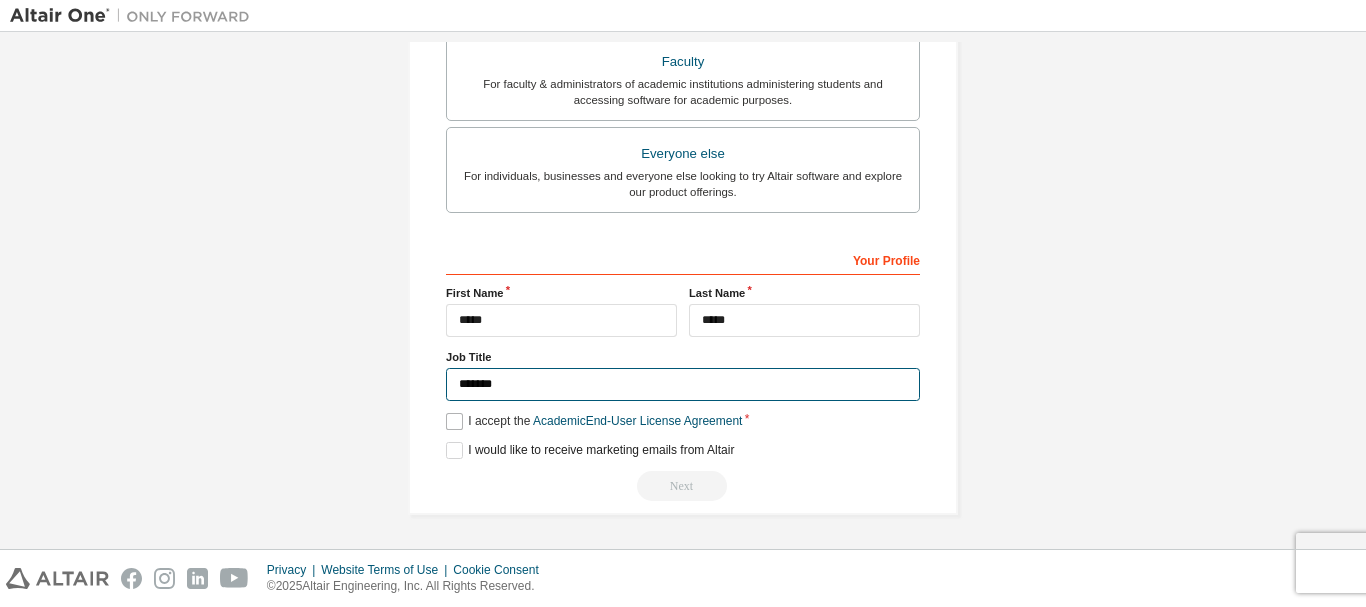 type on "*******" 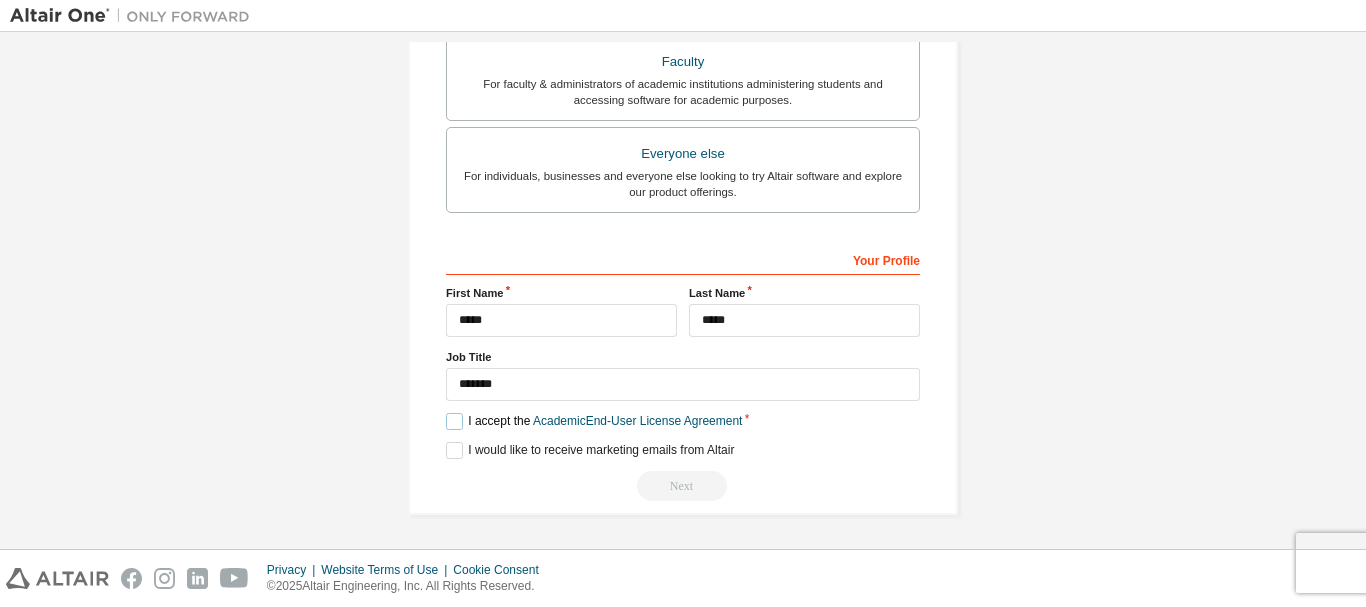 click on "I accept the   Academic   End-User License Agreement" at bounding box center [594, 421] 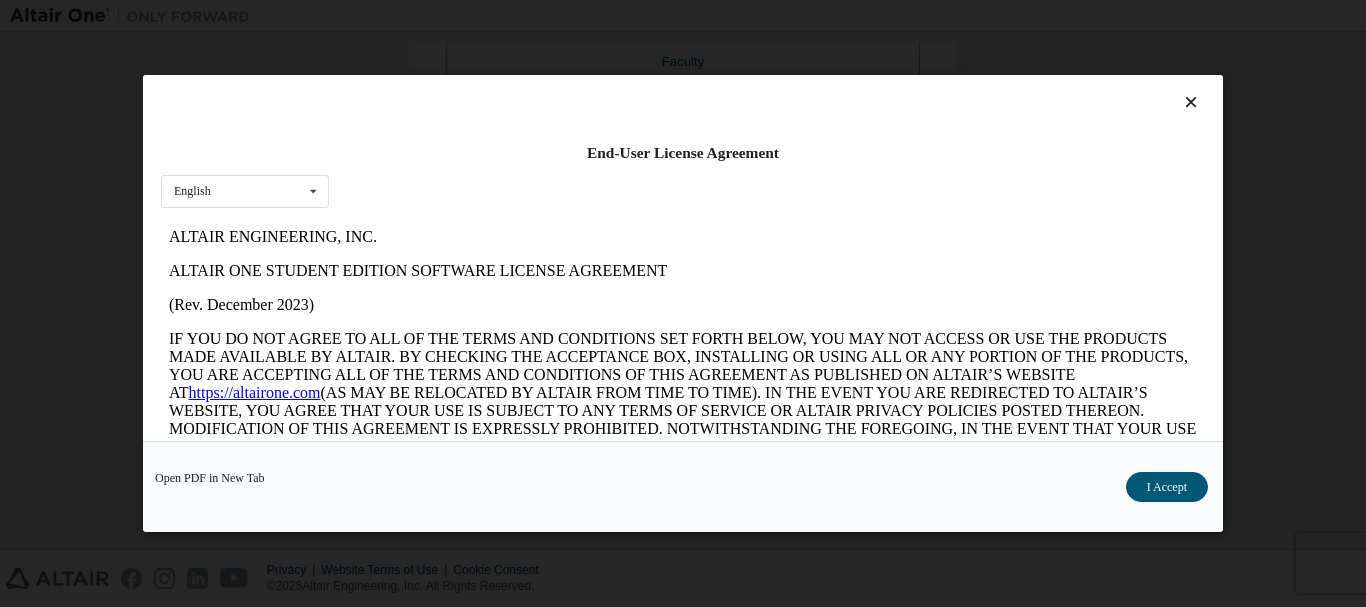 scroll, scrollTop: 0, scrollLeft: 0, axis: both 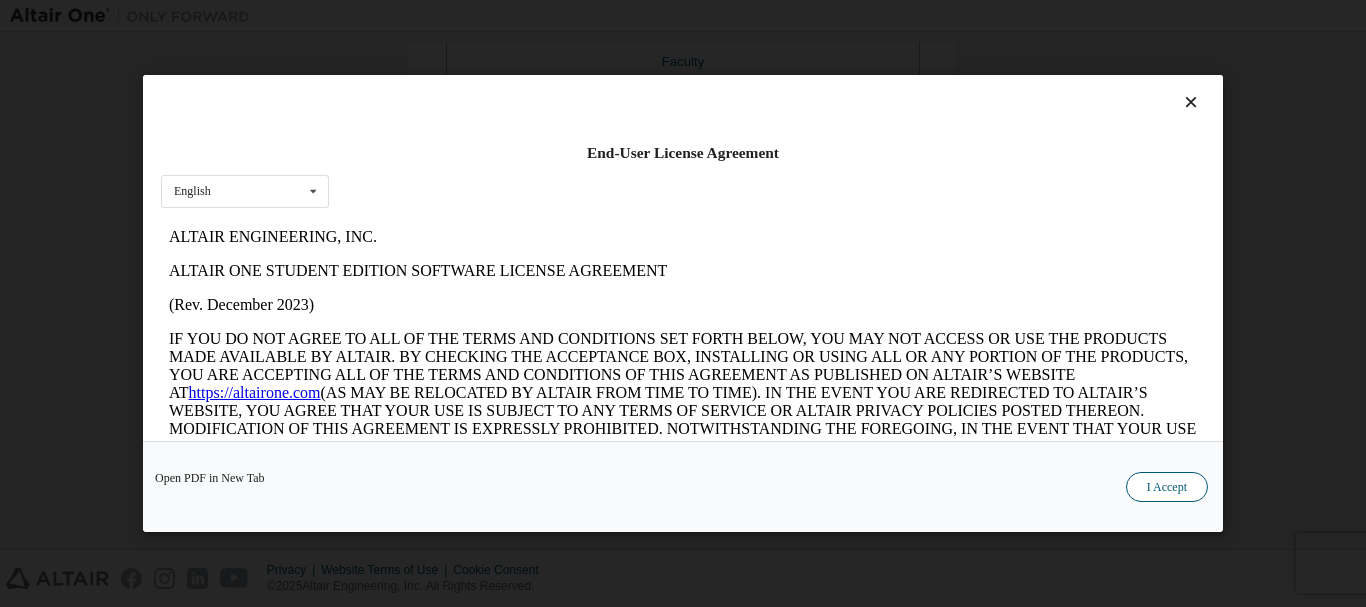 click on "I Accept" at bounding box center [1167, 487] 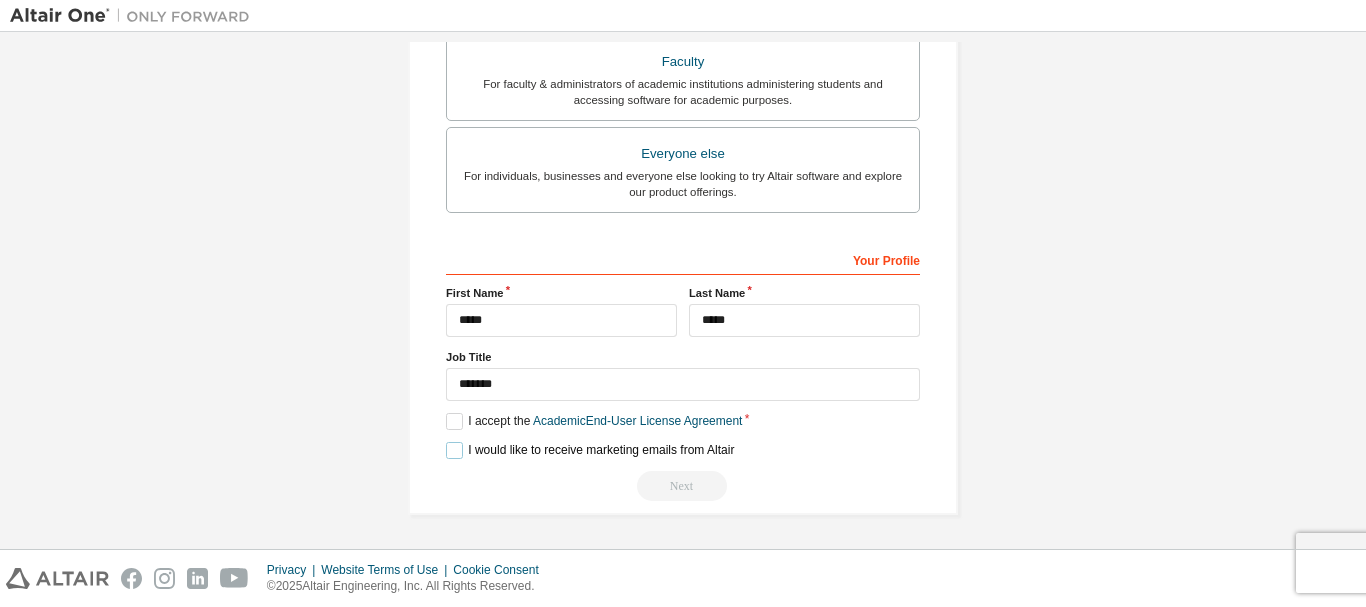 click on "I would like to receive marketing emails from Altair" at bounding box center (590, 450) 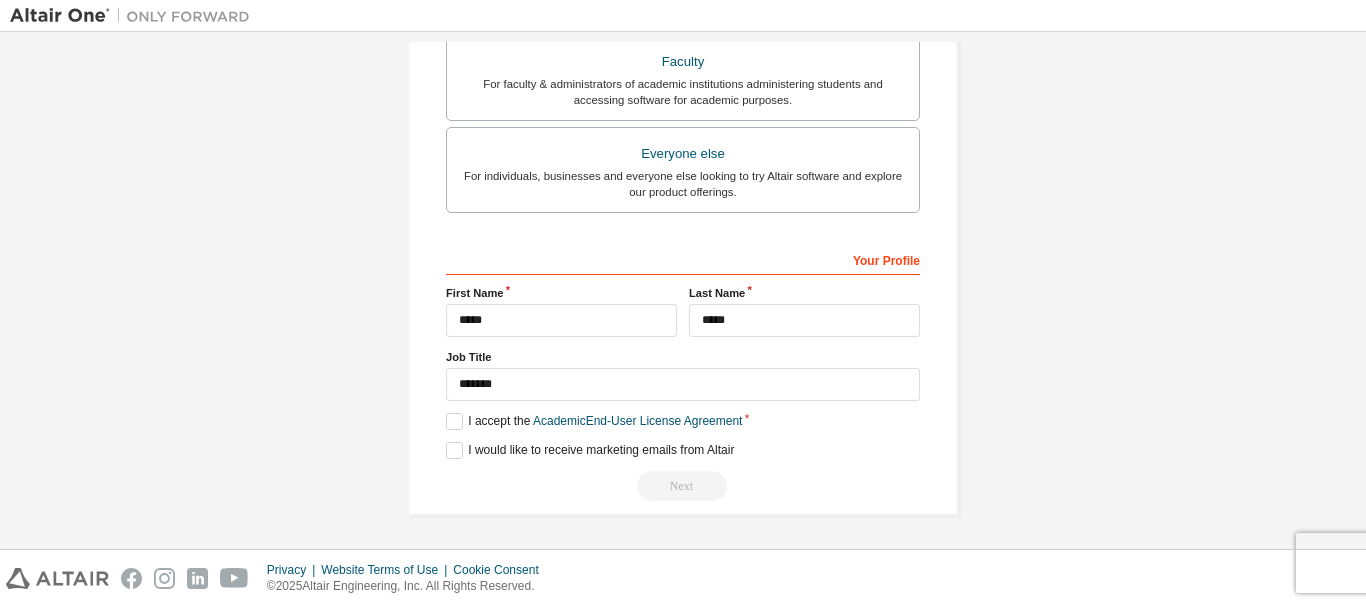 click on "Next" at bounding box center (683, 486) 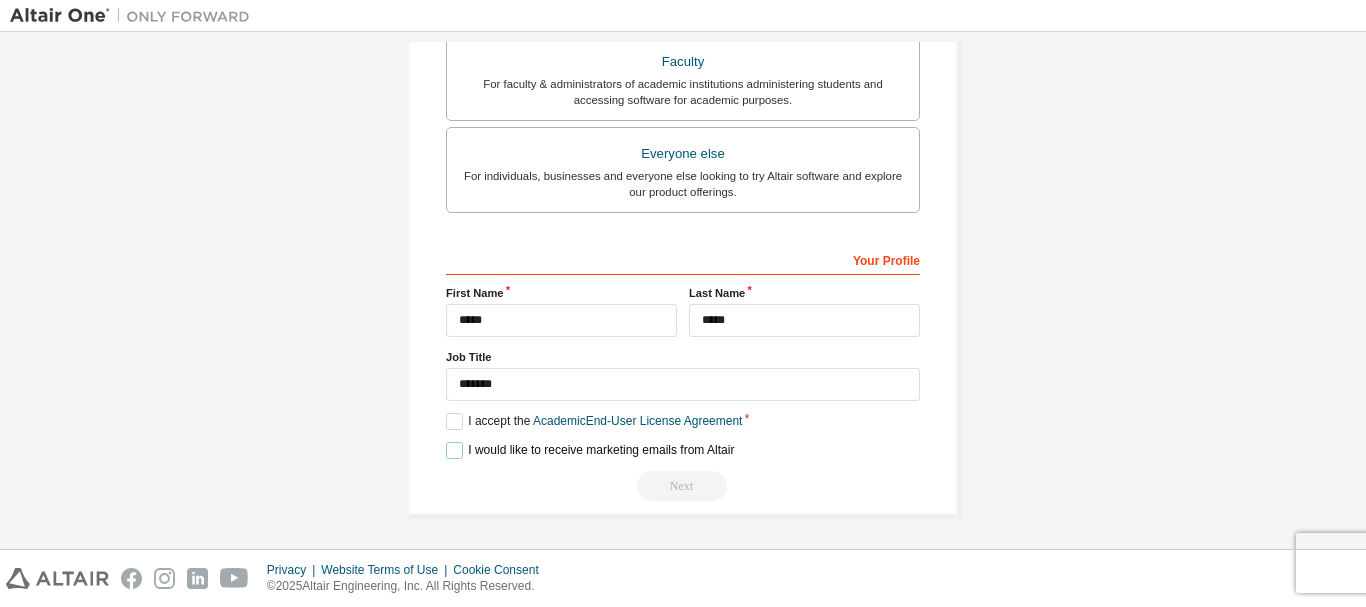 click on "I would like to receive marketing emails from Altair" at bounding box center [590, 450] 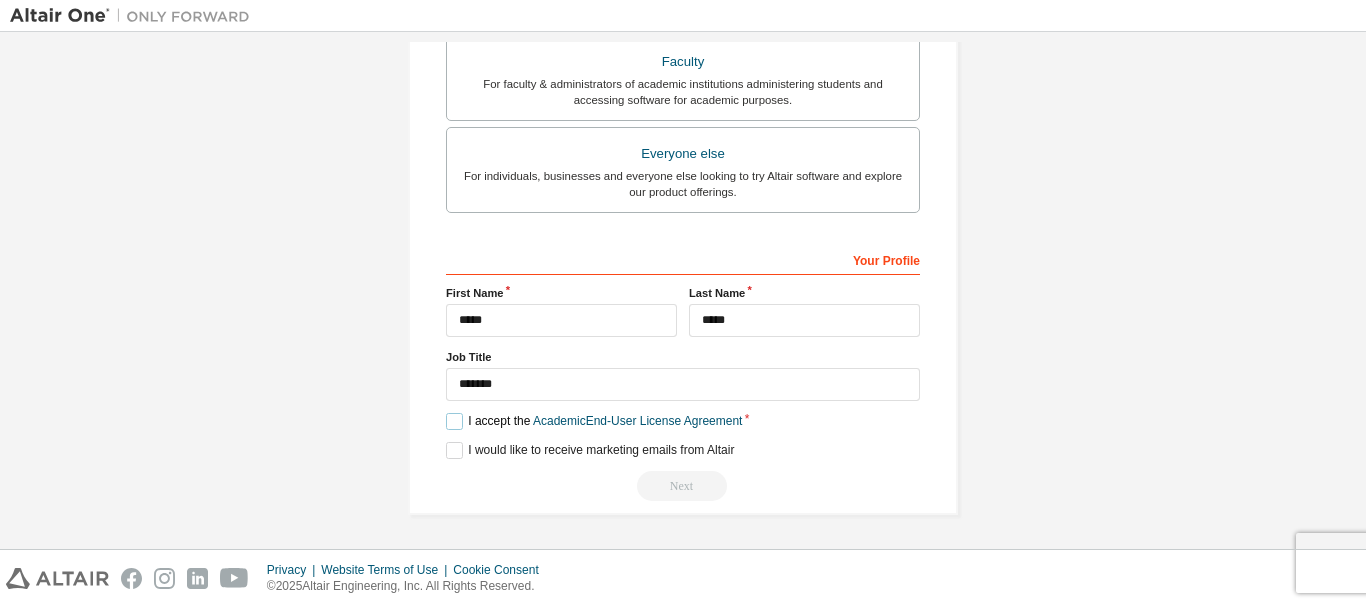 click on "I accept the   Academic   End-User License Agreement" at bounding box center [594, 421] 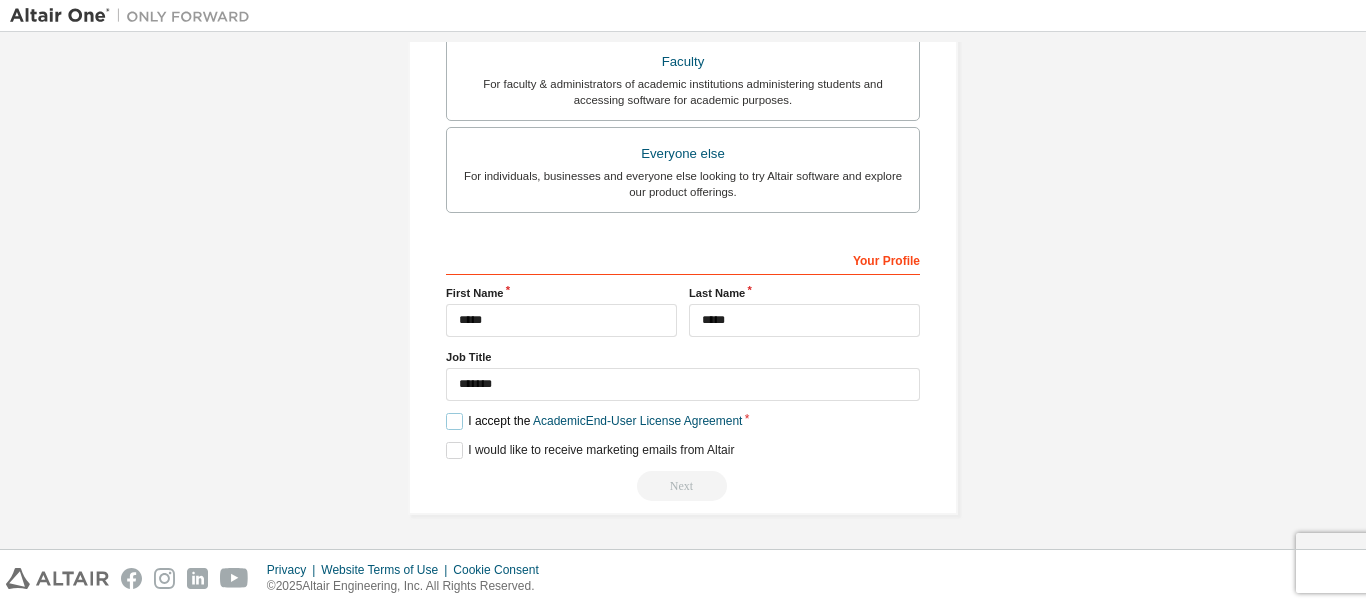 scroll, scrollTop: 514, scrollLeft: 0, axis: vertical 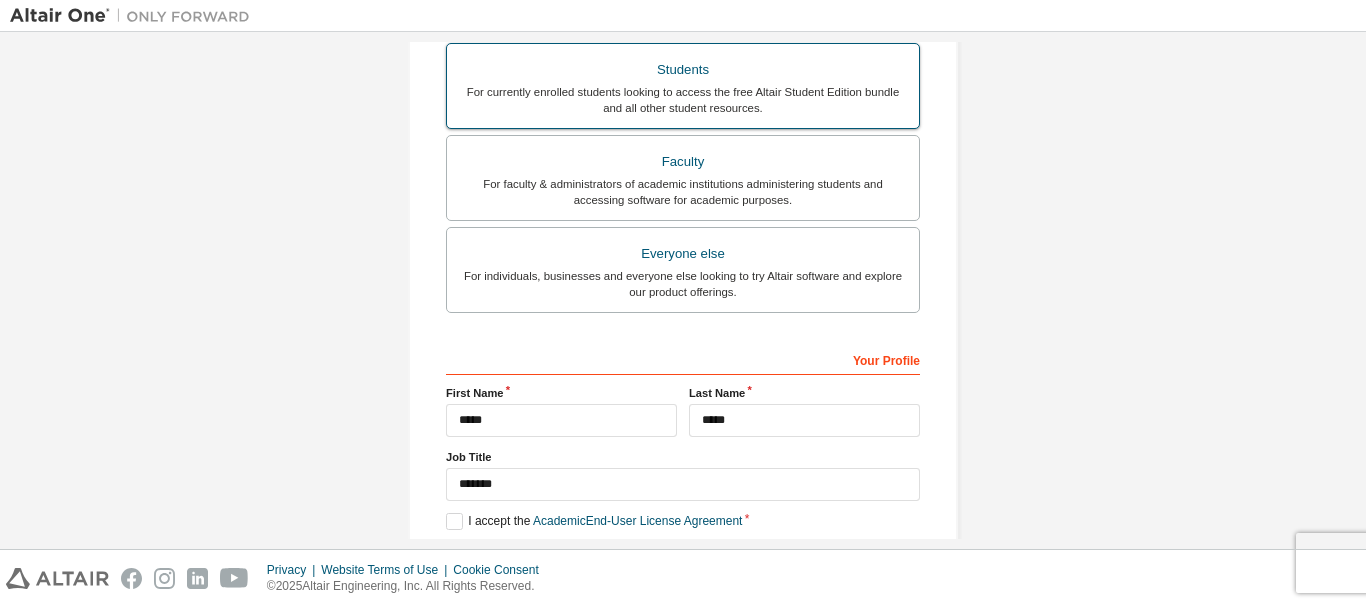 click on "Students" at bounding box center [683, 70] 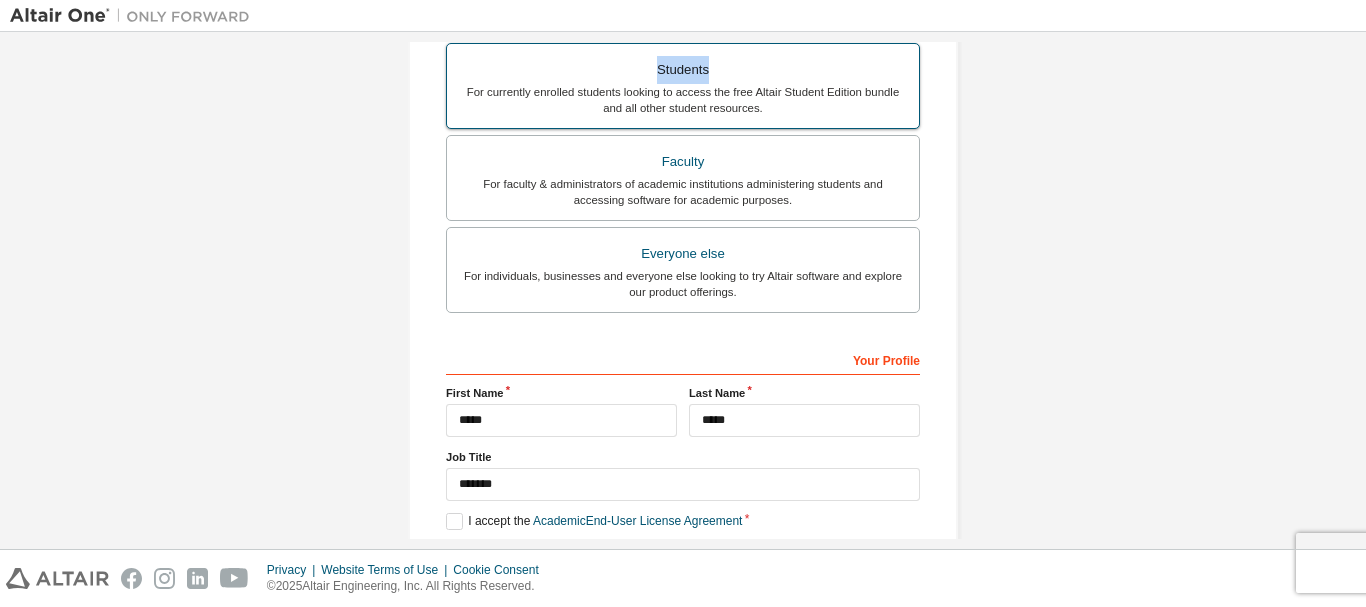 click on "Students" at bounding box center (683, 70) 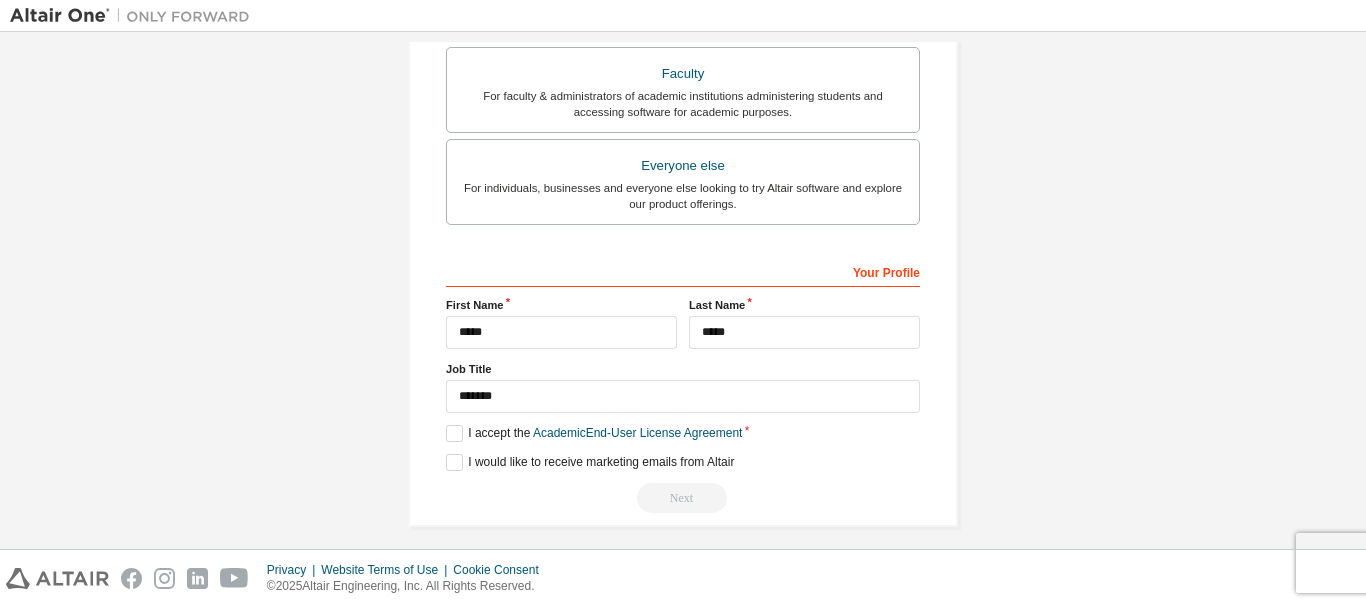 scroll, scrollTop: 614, scrollLeft: 0, axis: vertical 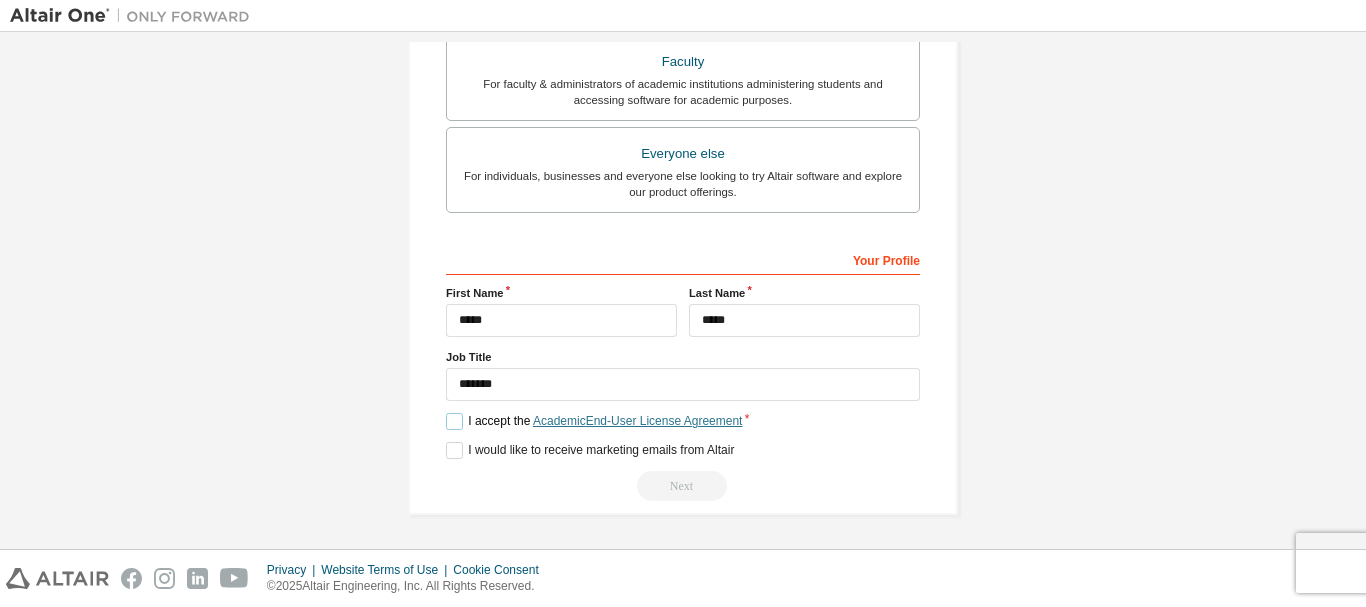 click on "Academic   End-User License Agreement" at bounding box center [637, 421] 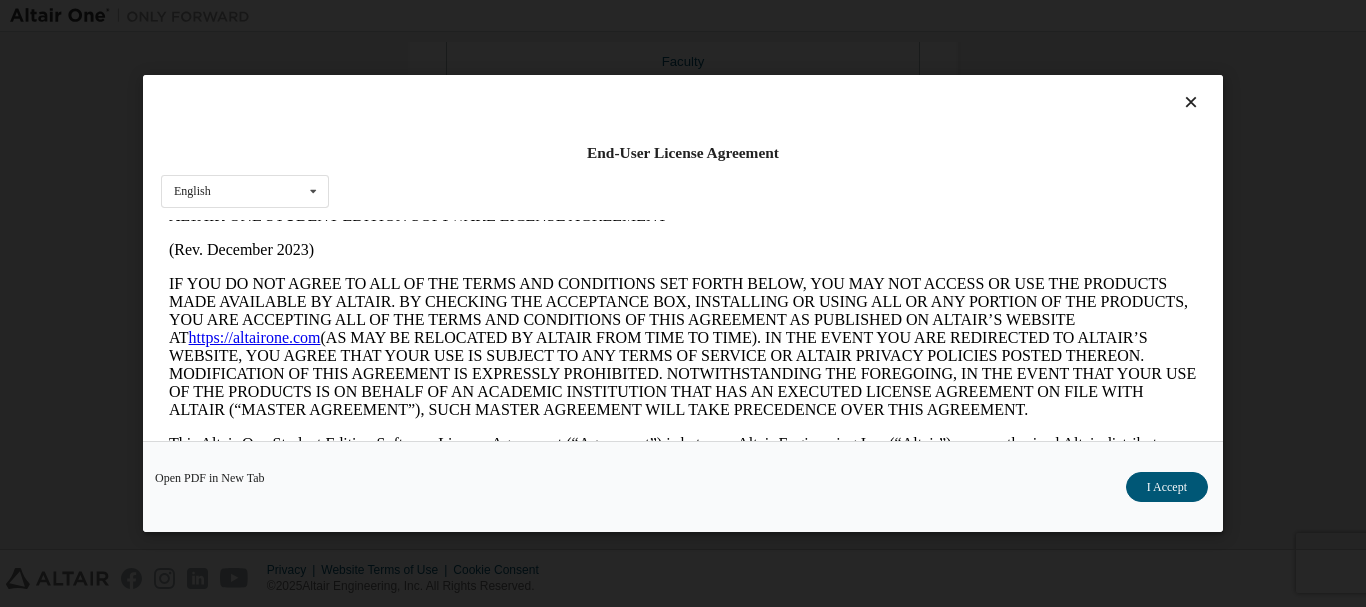 scroll, scrollTop: 0, scrollLeft: 0, axis: both 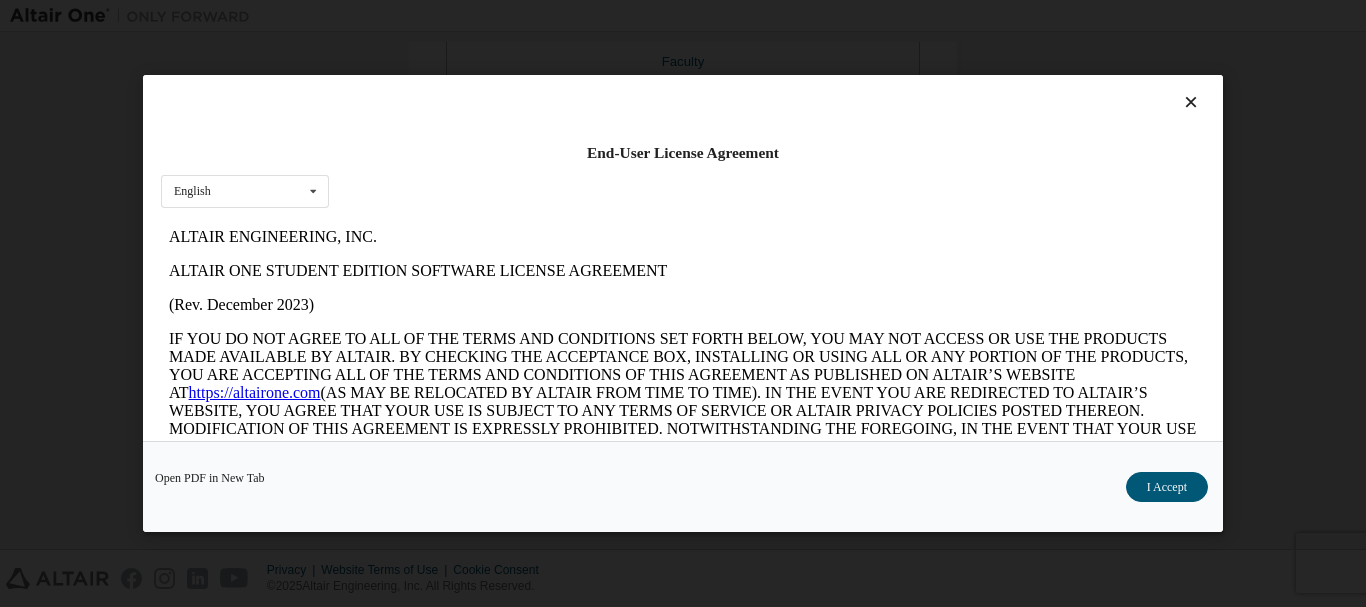 click at bounding box center (1191, 102) 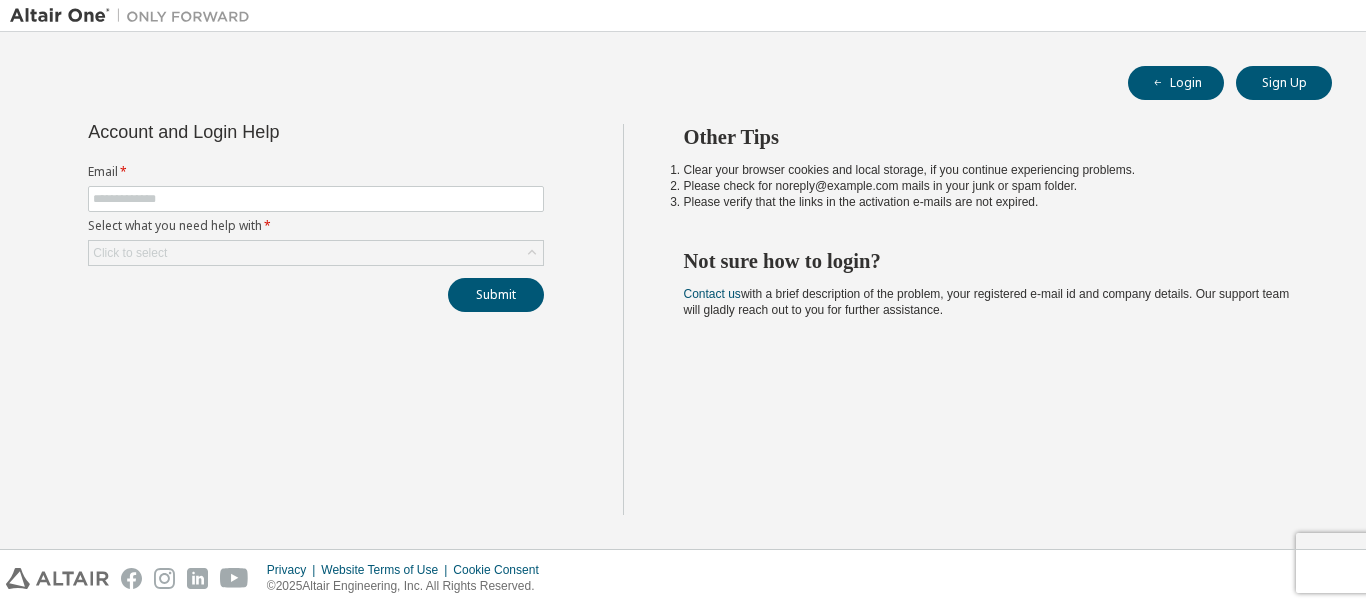 scroll, scrollTop: 0, scrollLeft: 0, axis: both 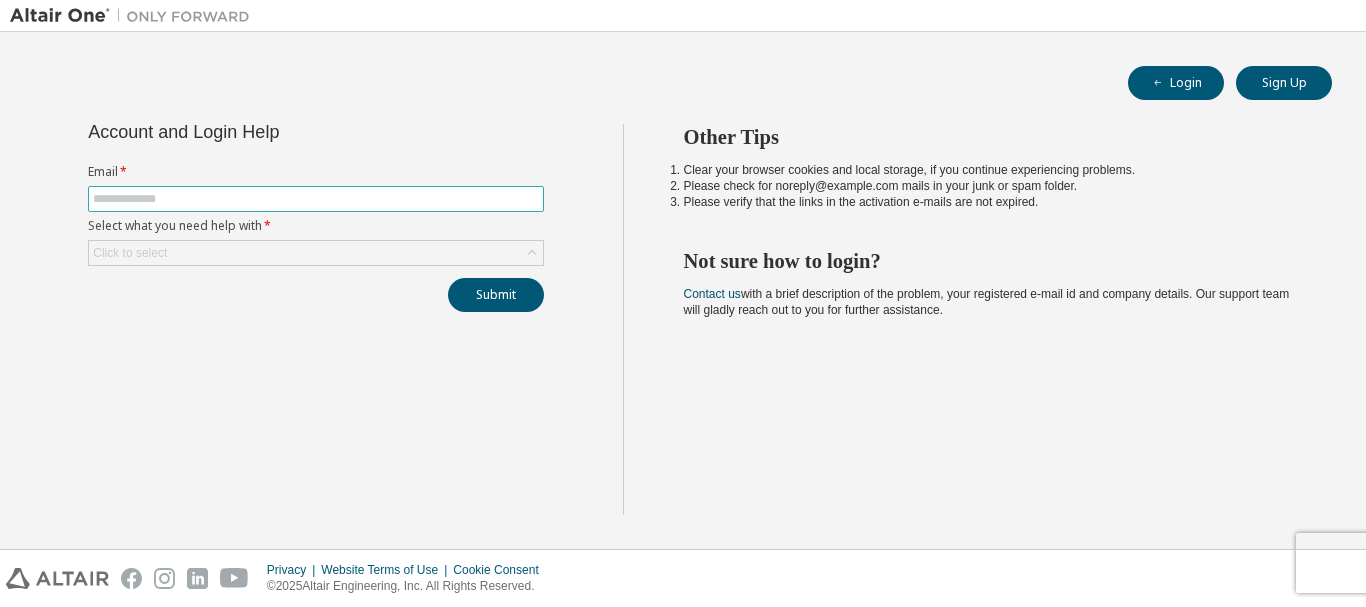click at bounding box center (316, 199) 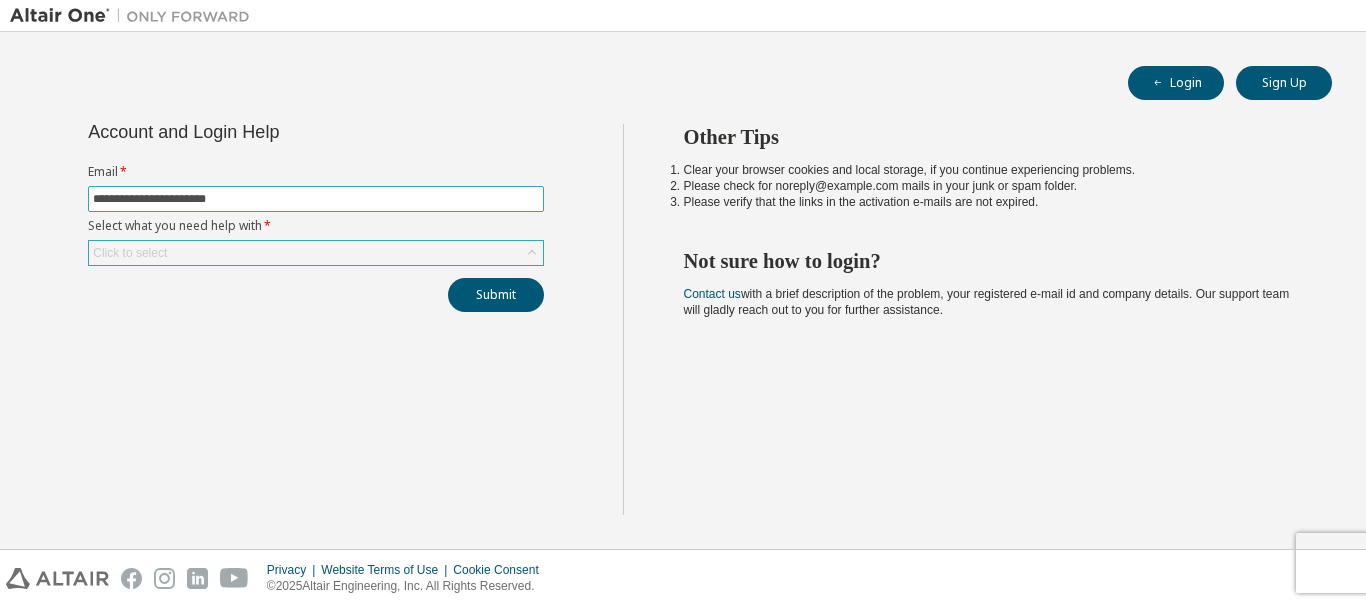 type on "**********" 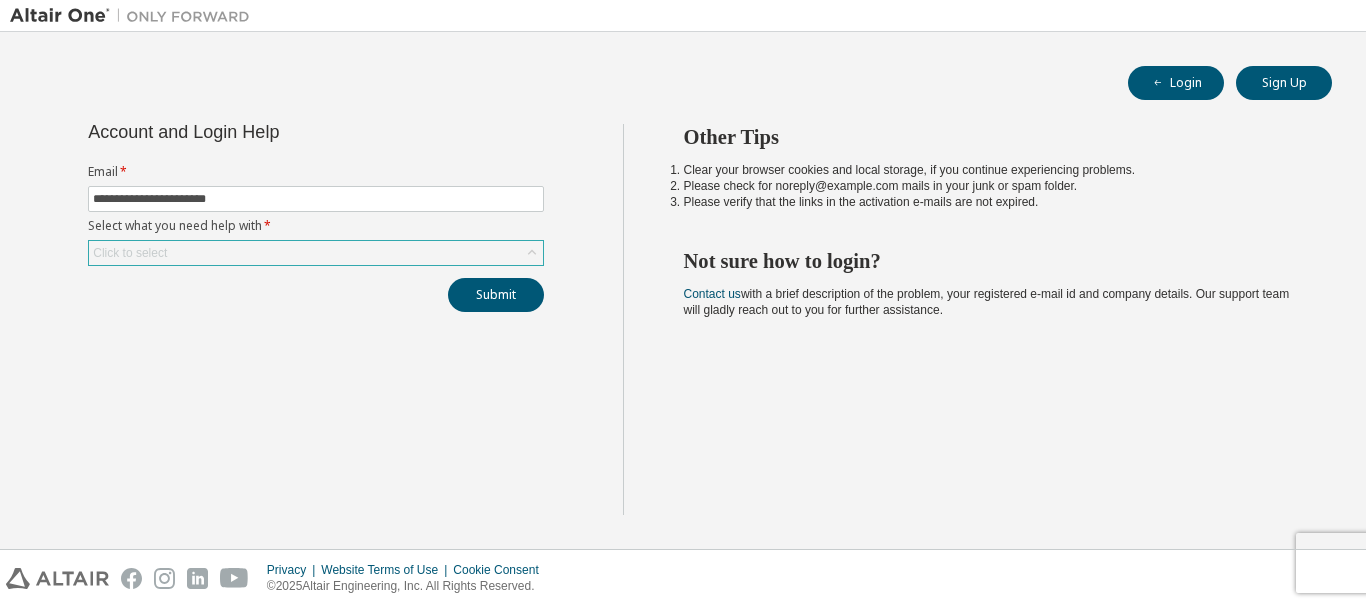 click on "Click to select" at bounding box center [316, 253] 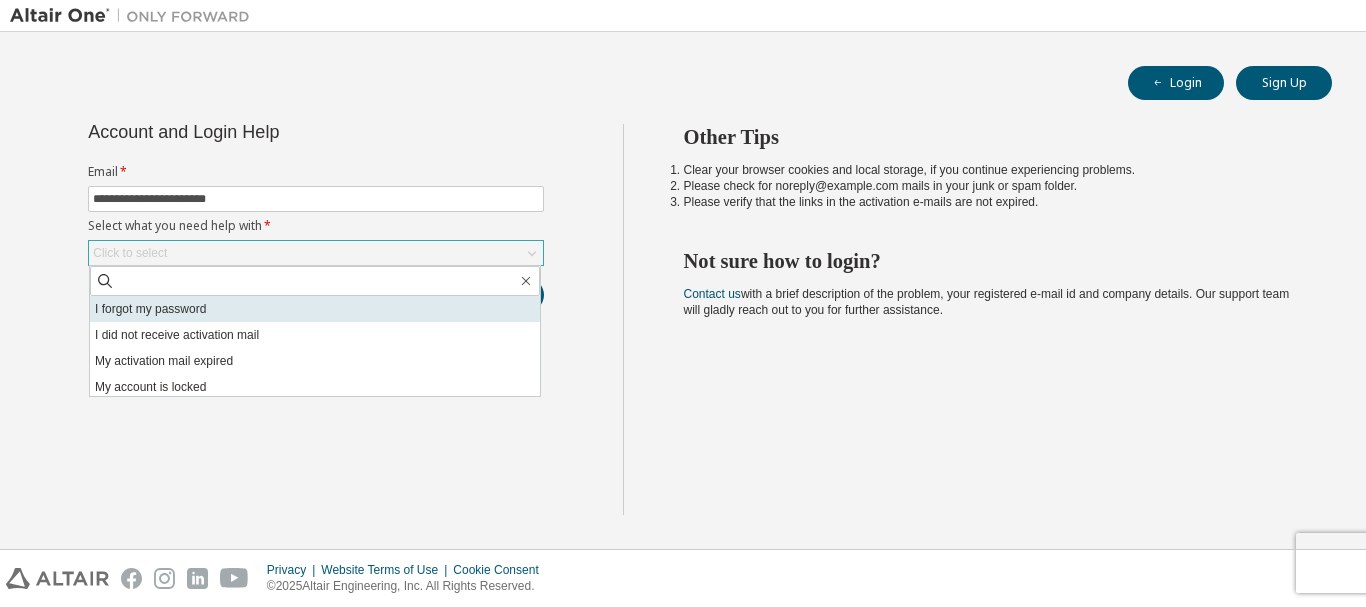 click on "I forgot my password" at bounding box center [315, 309] 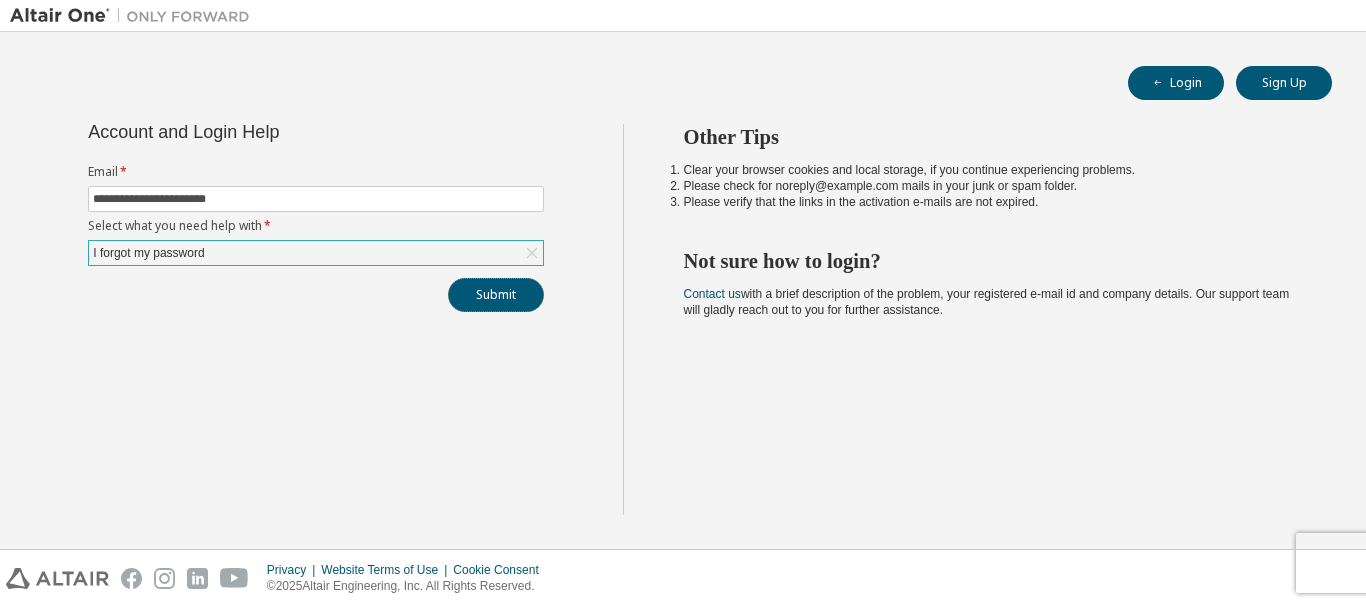 click on "Submit" at bounding box center [496, 295] 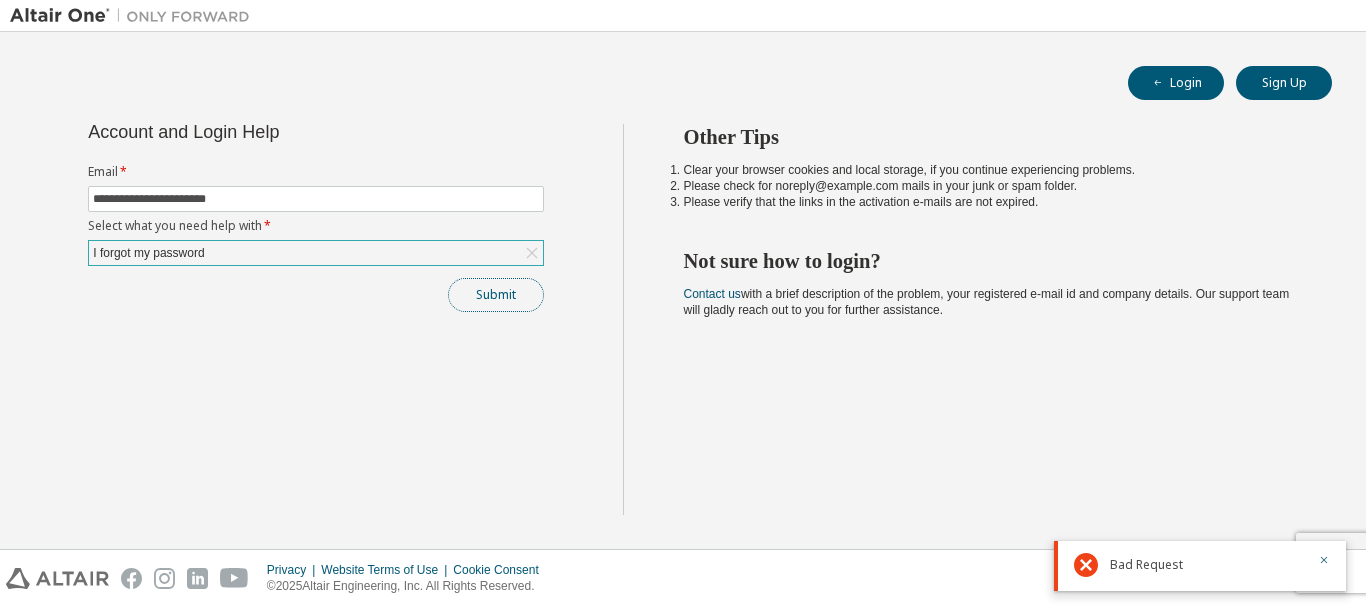 click on "Submit" at bounding box center (496, 295) 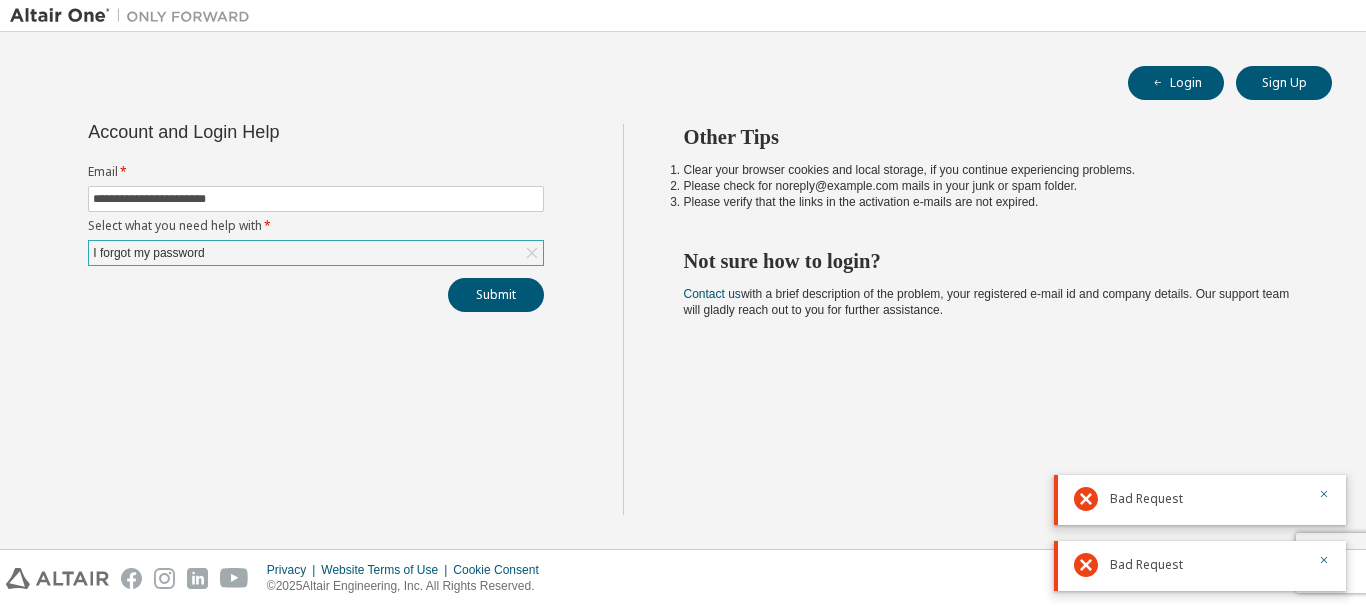 click on "**********" at bounding box center (683, 290) 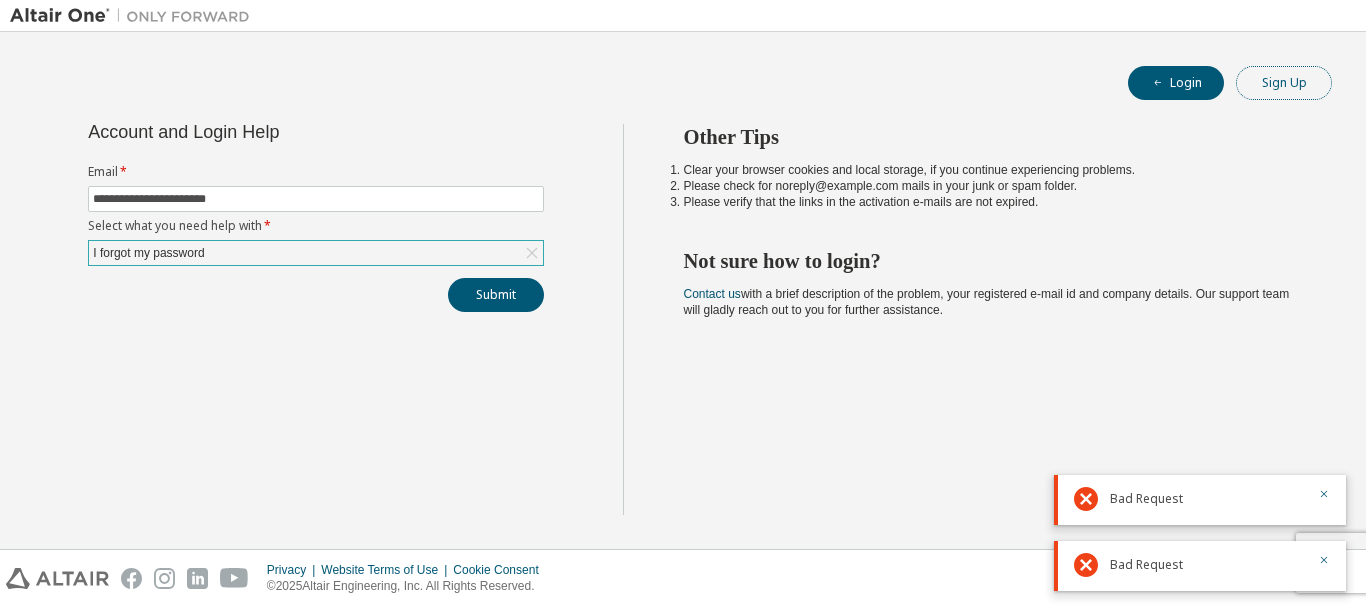 click on "Sign Up" at bounding box center [1284, 83] 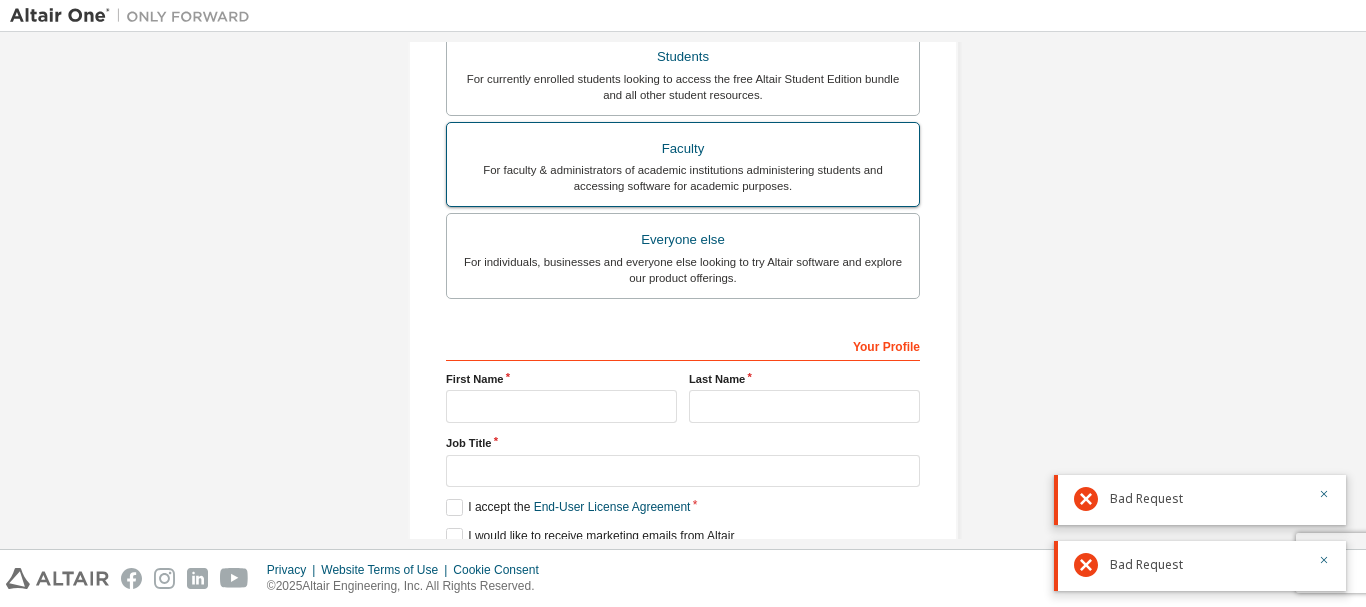 scroll, scrollTop: 562, scrollLeft: 0, axis: vertical 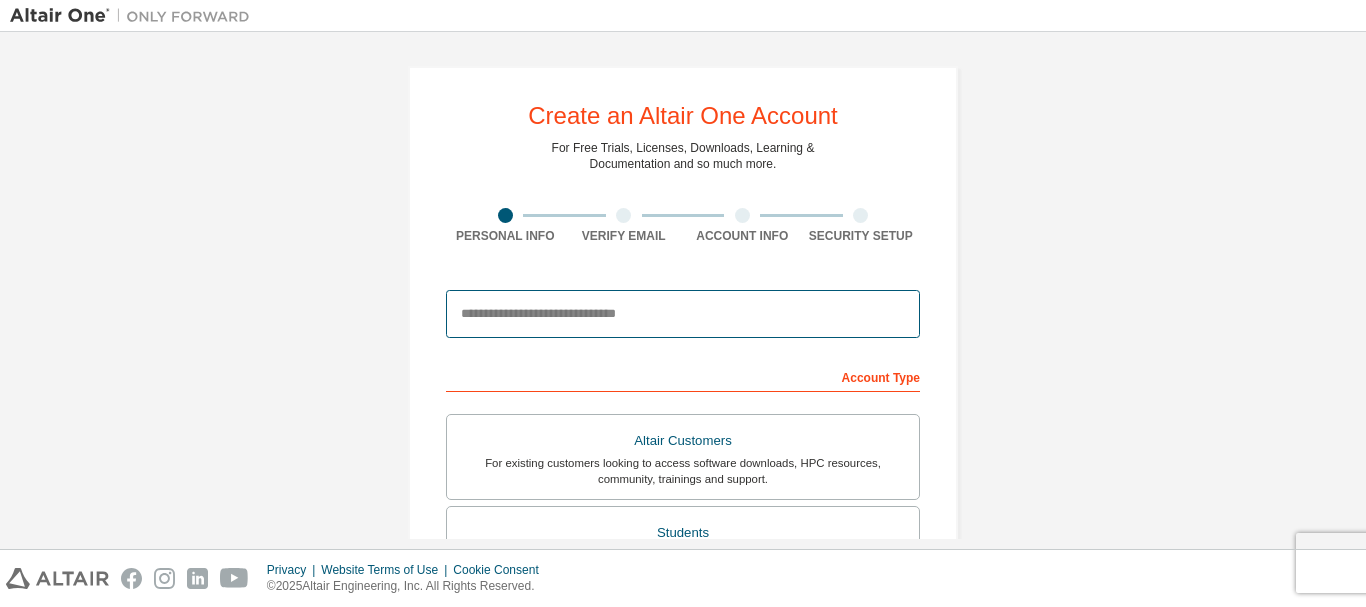 click at bounding box center (683, 314) 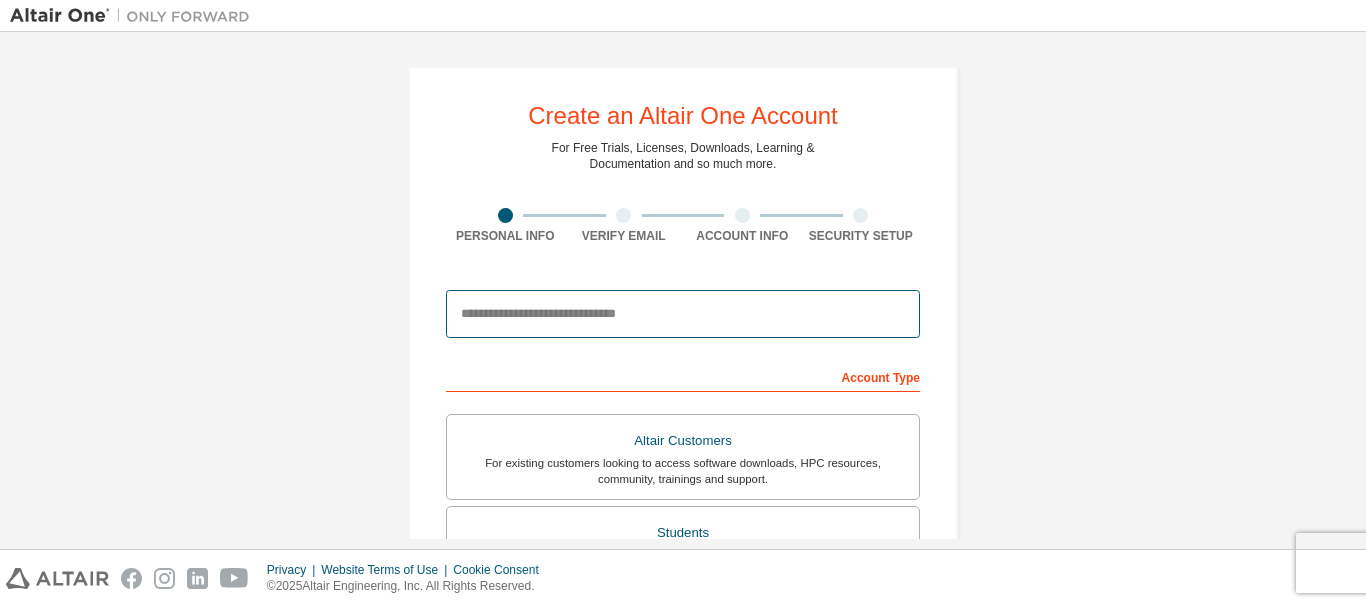 type on "**********" 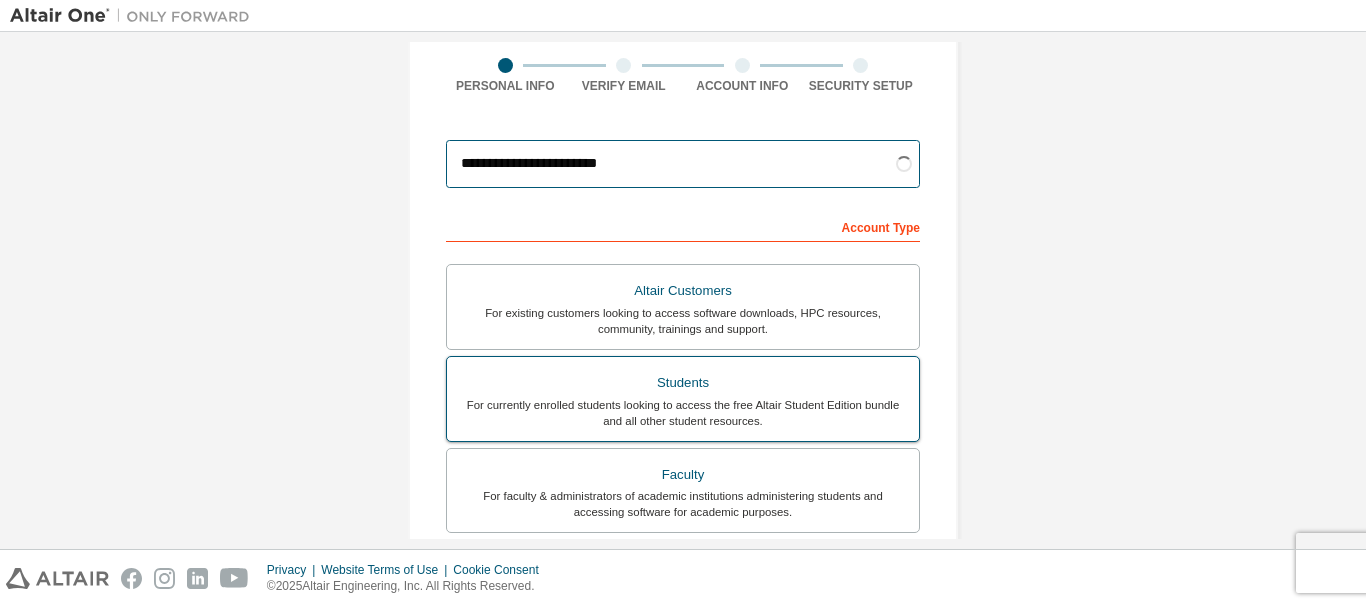 scroll, scrollTop: 200, scrollLeft: 0, axis: vertical 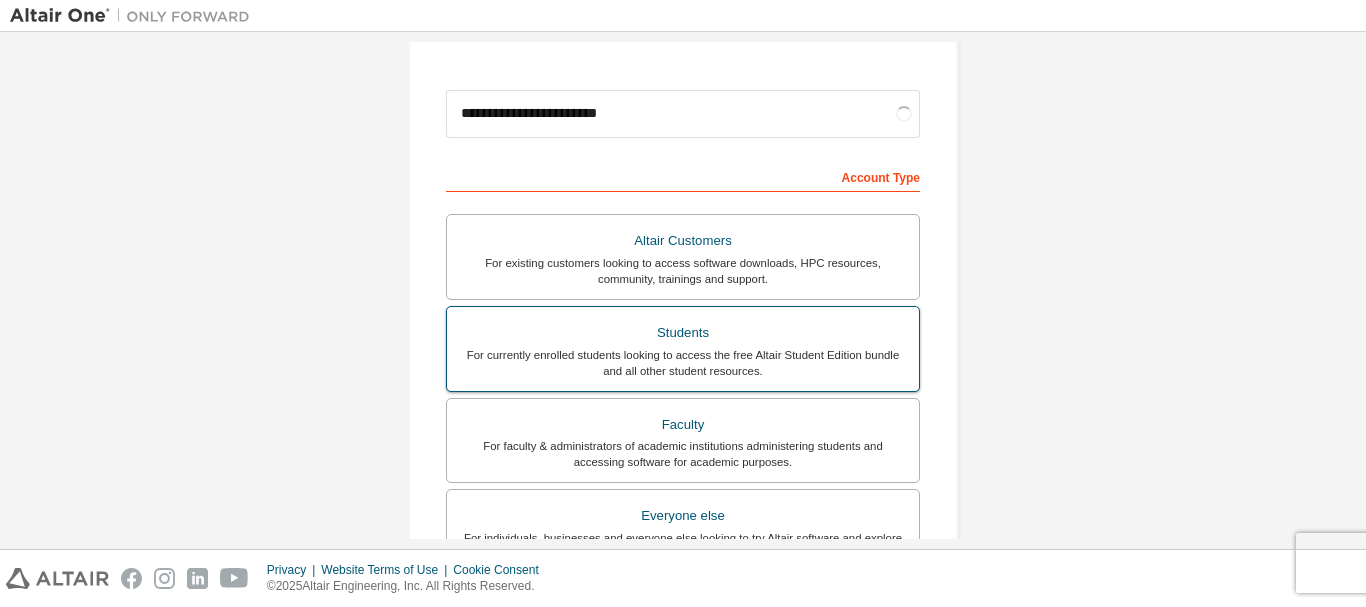 click on "Students" at bounding box center [683, 333] 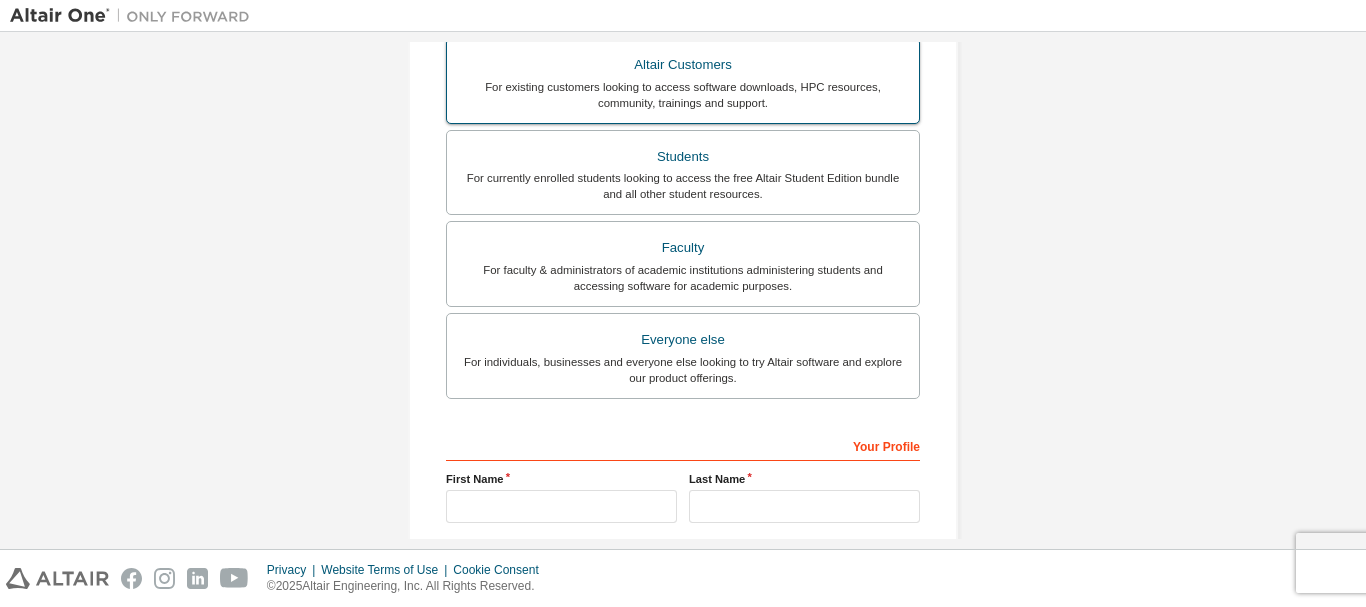 scroll, scrollTop: 600, scrollLeft: 0, axis: vertical 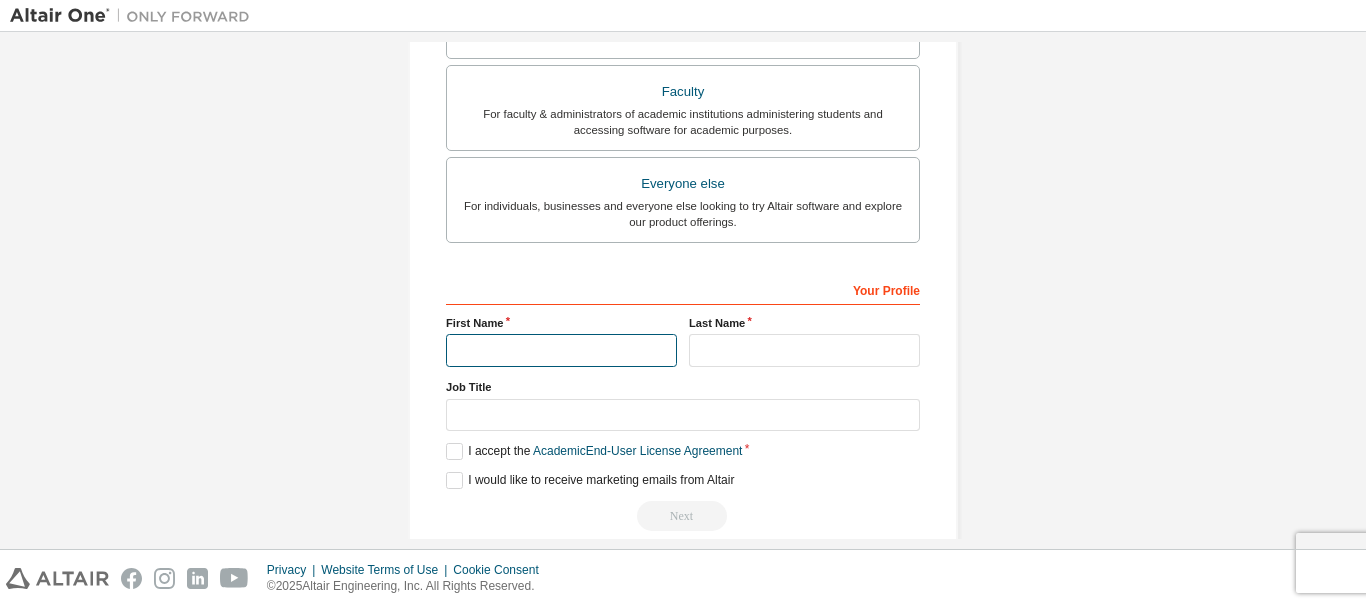 click at bounding box center (561, 350) 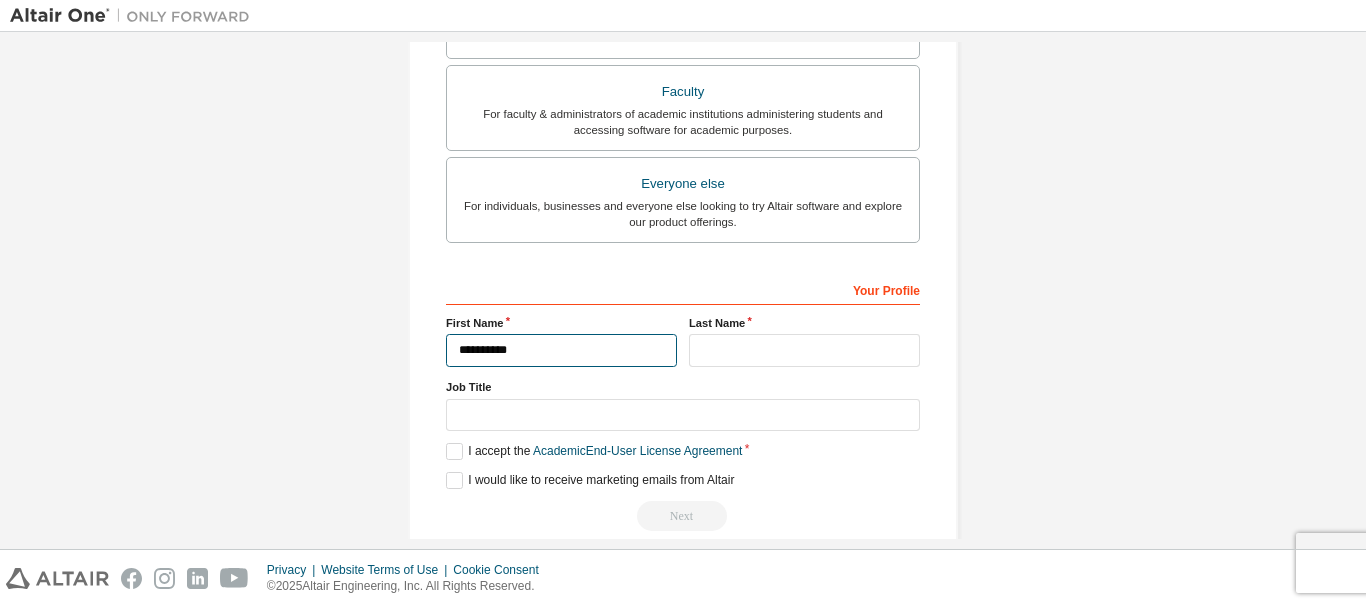 drag, startPoint x: 576, startPoint y: 358, endPoint x: 481, endPoint y: 353, distance: 95.131485 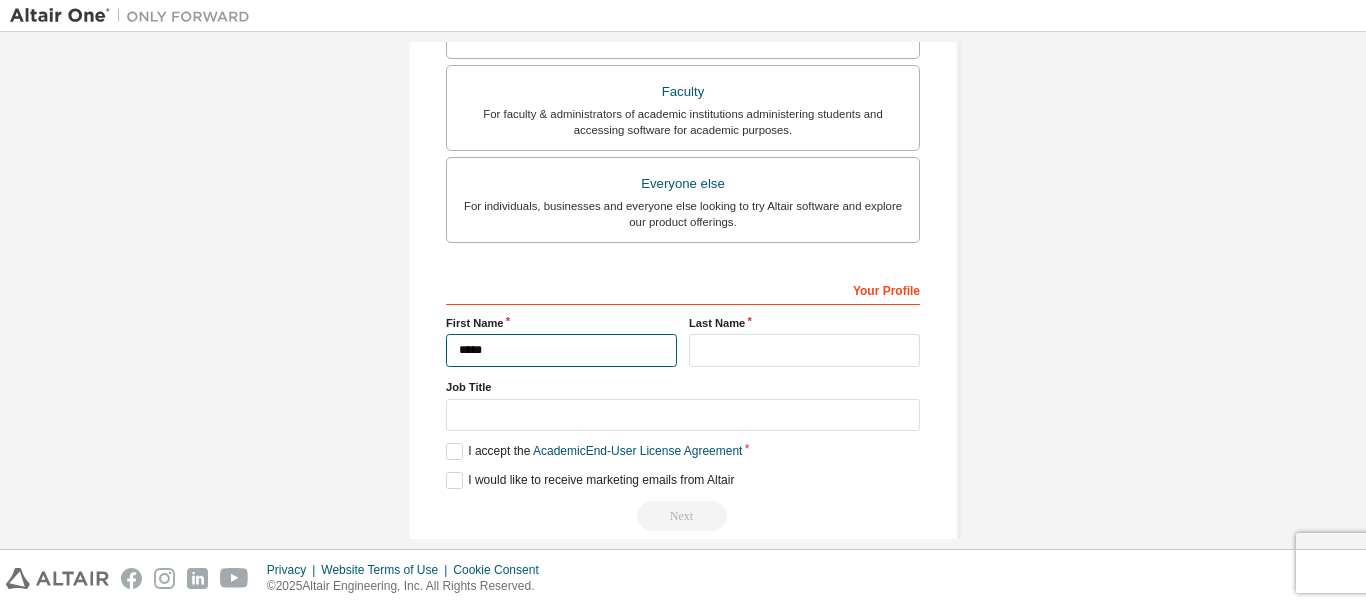 type on "****" 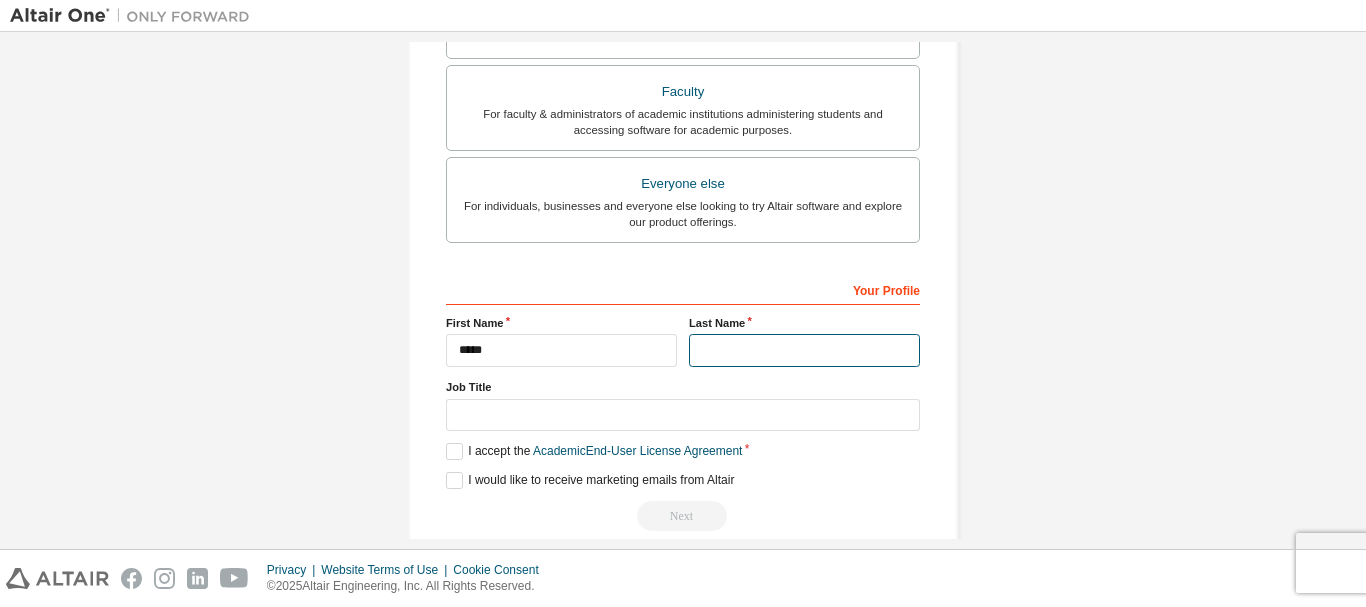 click at bounding box center (804, 350) 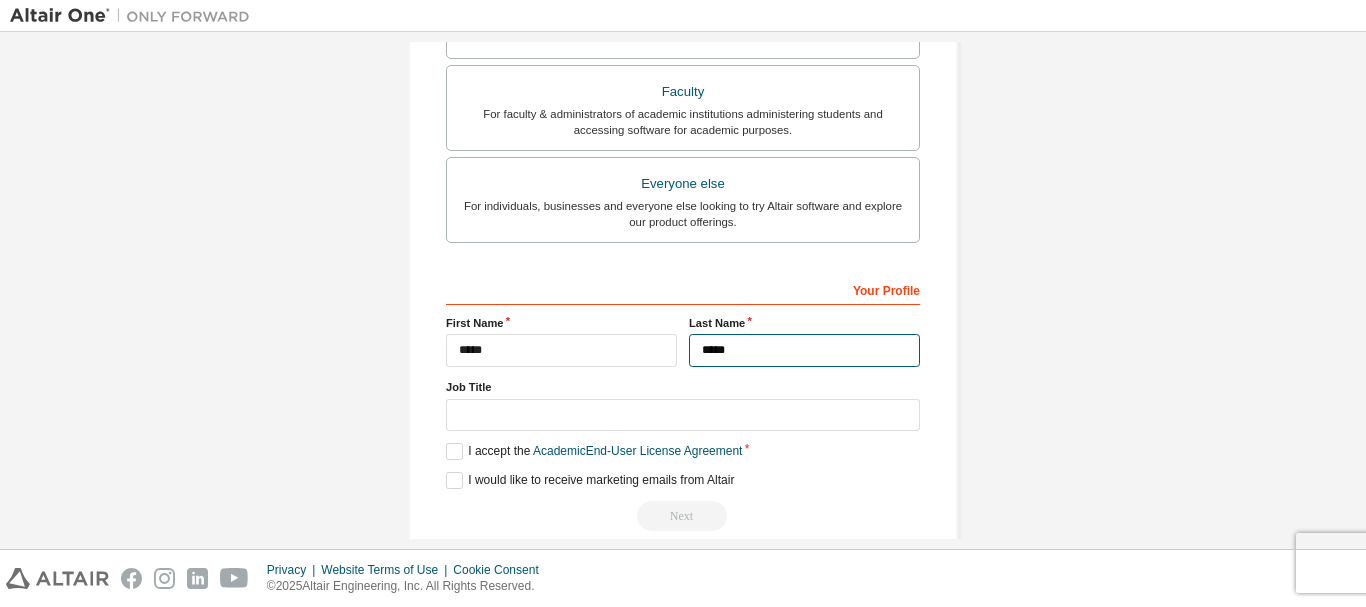 type on "*****" 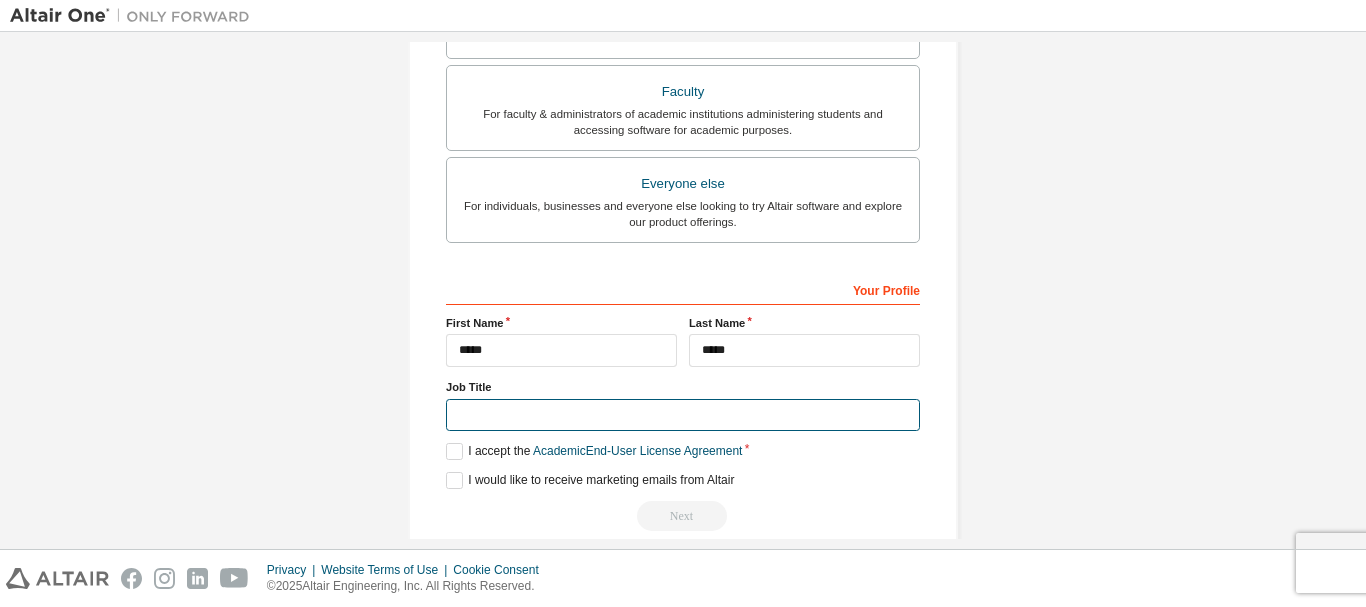 click at bounding box center [683, 415] 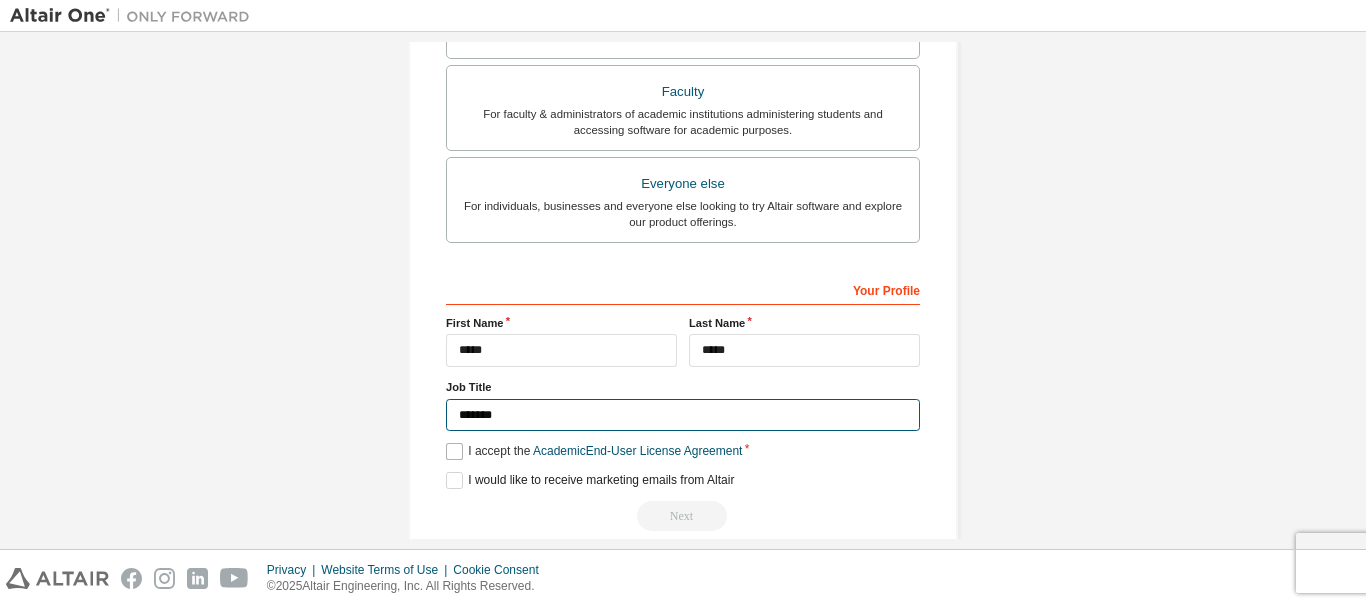type on "*******" 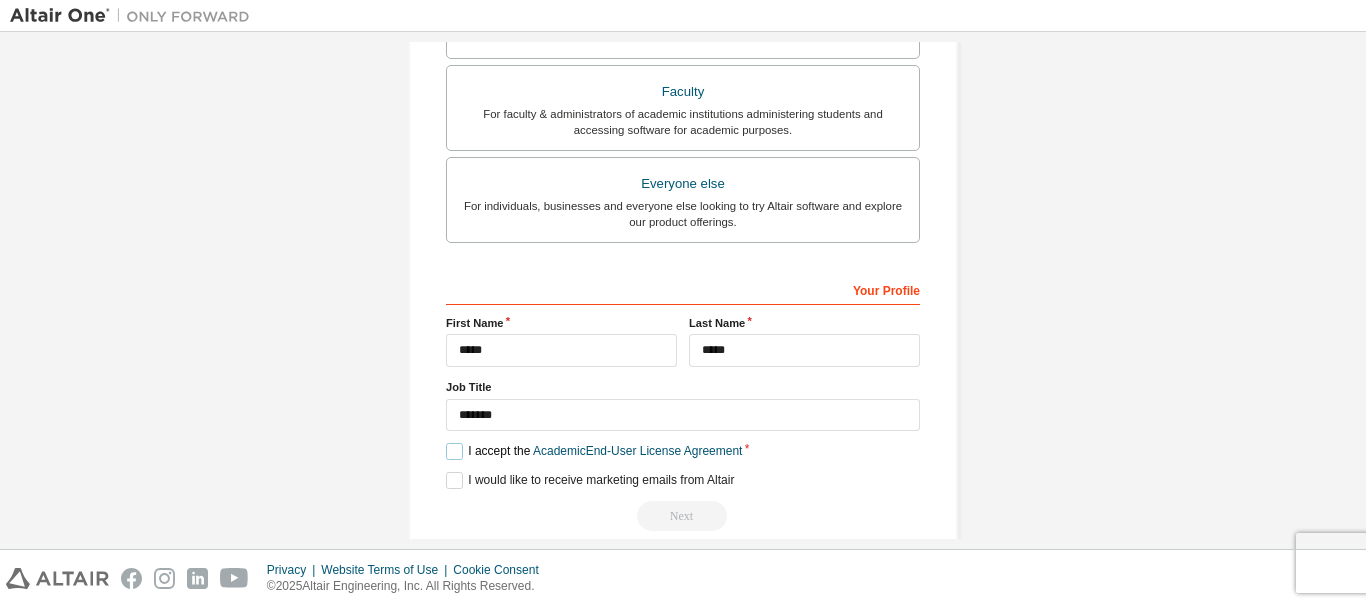 click on "I accept the   Academic   End-User License Agreement" at bounding box center [594, 451] 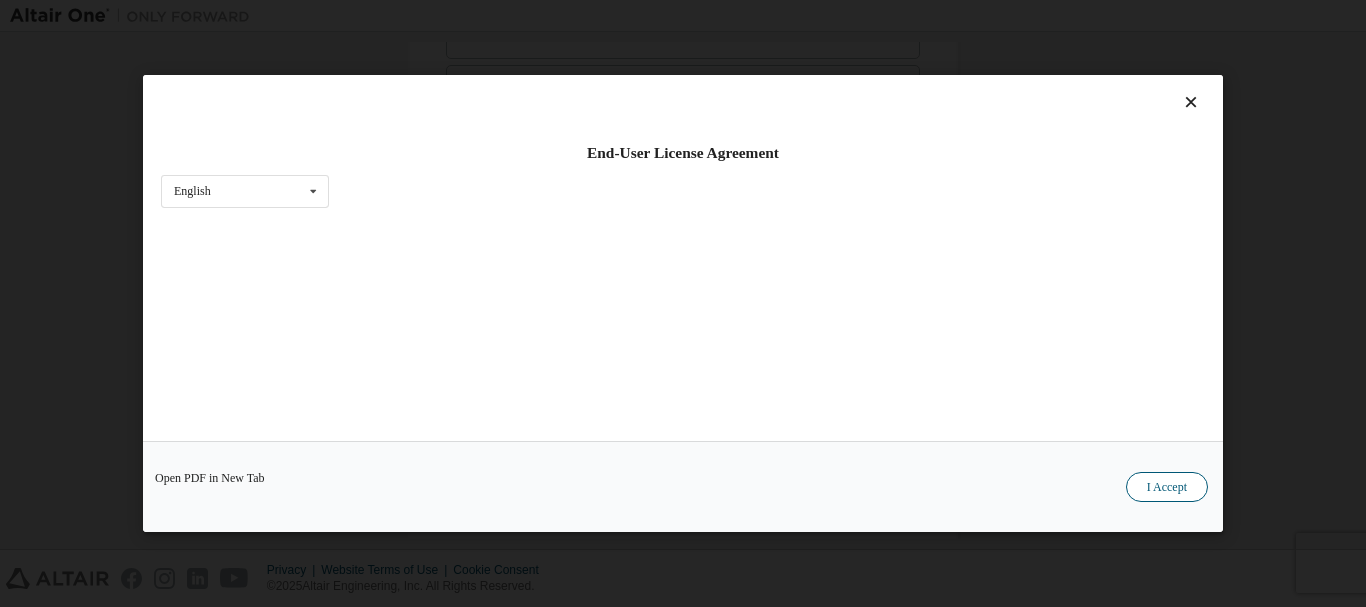 click on "I Accept" at bounding box center [1167, 487] 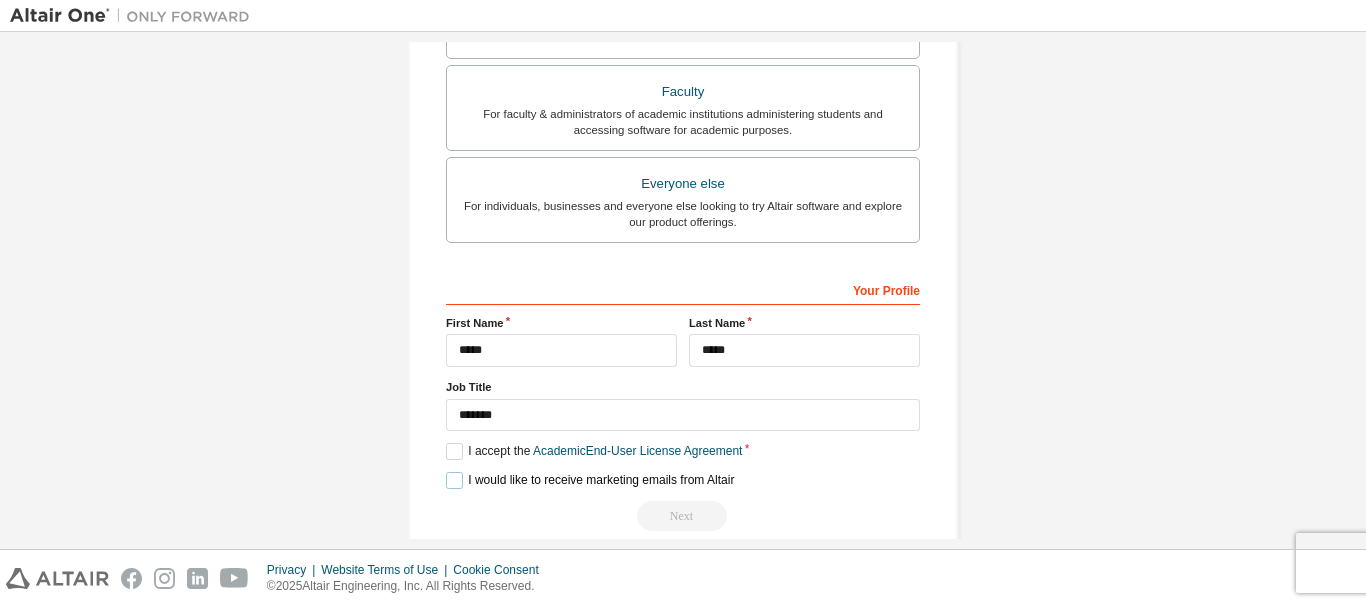 click on "I would like to receive marketing emails from Altair" at bounding box center [590, 480] 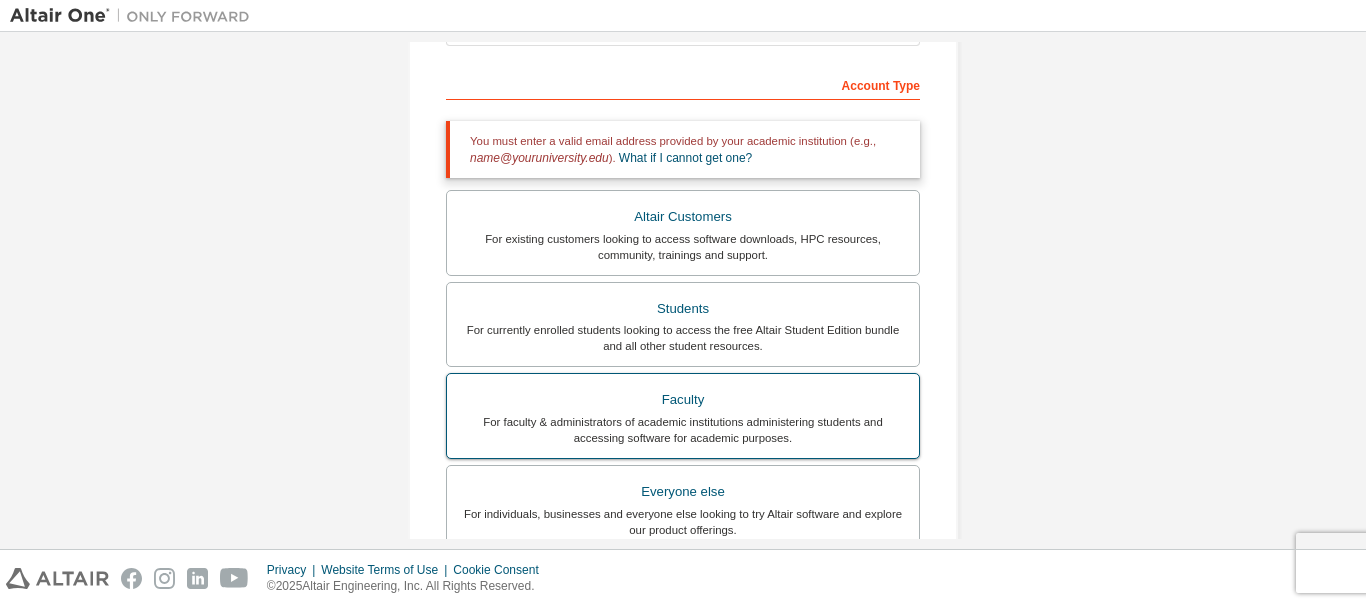 scroll, scrollTop: 200, scrollLeft: 0, axis: vertical 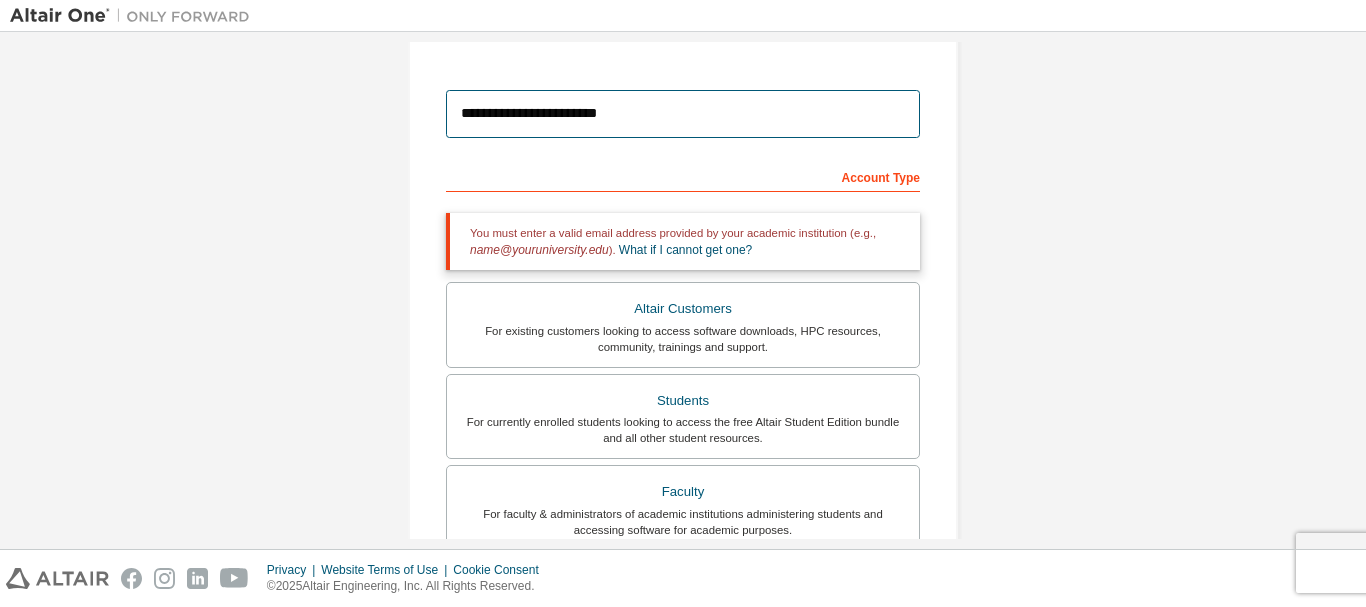 drag, startPoint x: 645, startPoint y: 113, endPoint x: 520, endPoint y: 124, distance: 125.48307 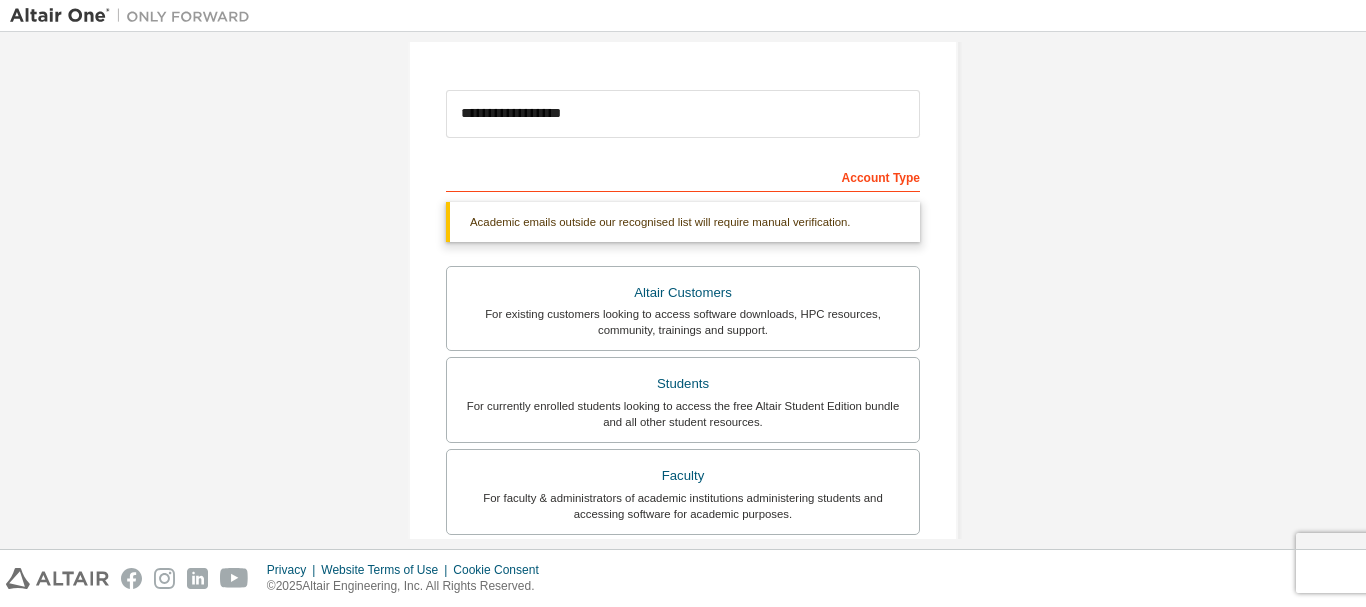 click on "**********" at bounding box center [683, 397] 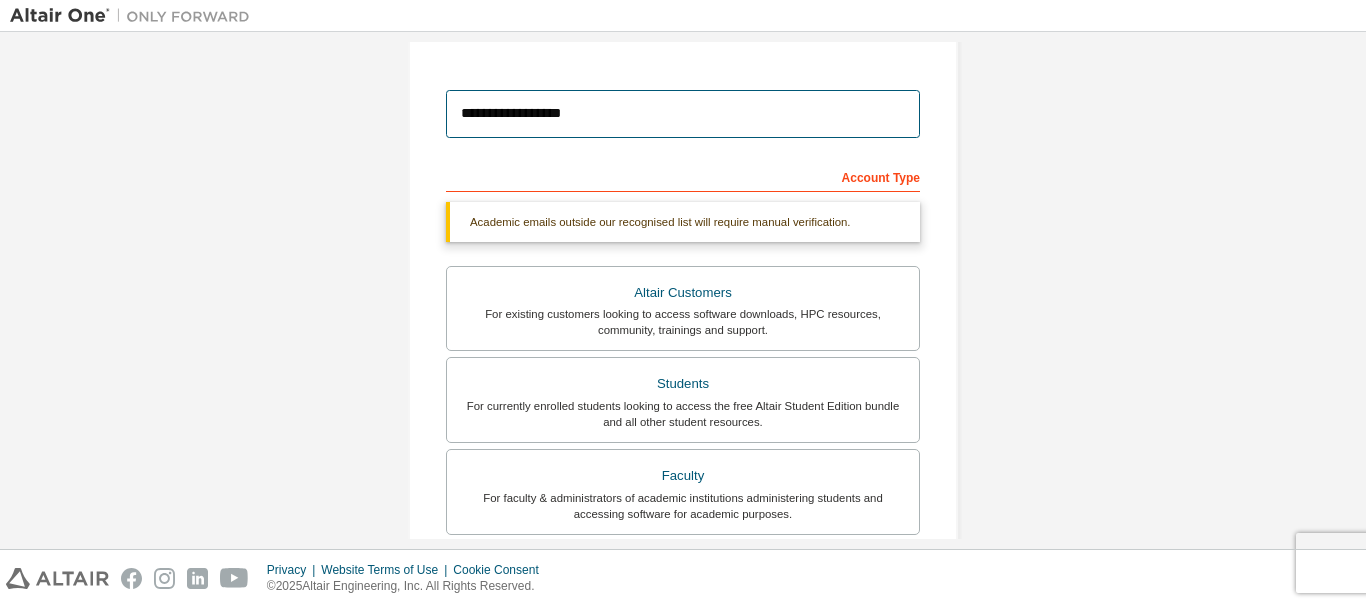 drag, startPoint x: 552, startPoint y: 112, endPoint x: 619, endPoint y: 118, distance: 67.26812 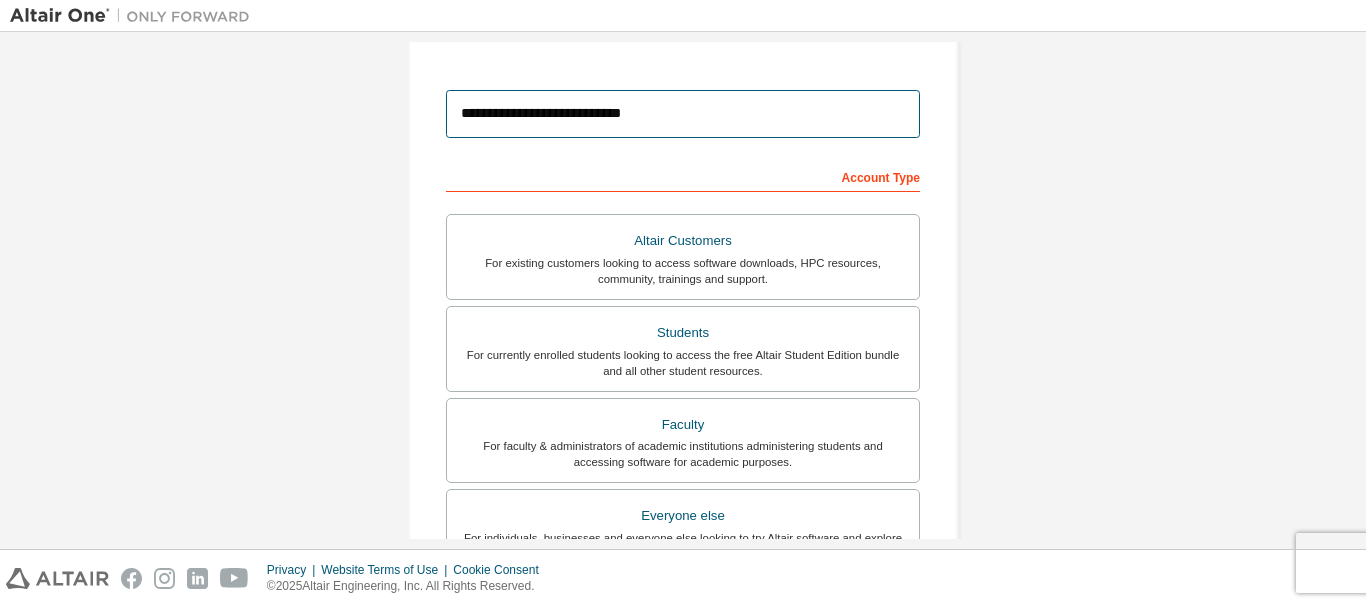 type on "**********" 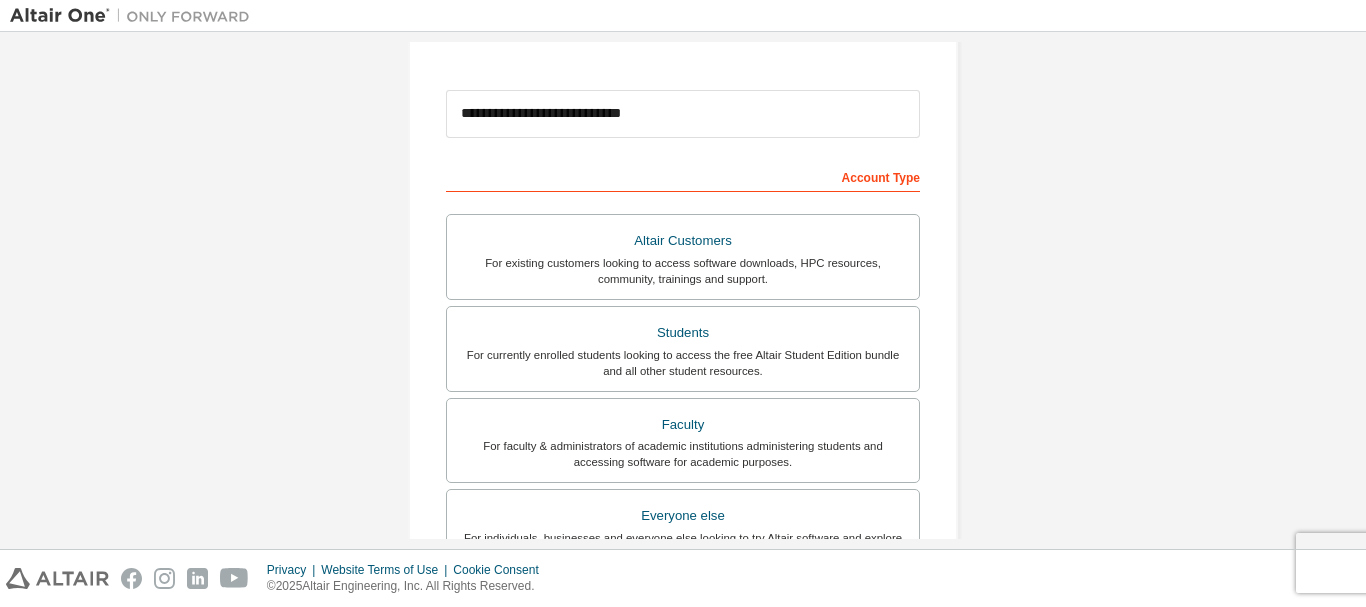 click on "**********" at bounding box center (683, 371) 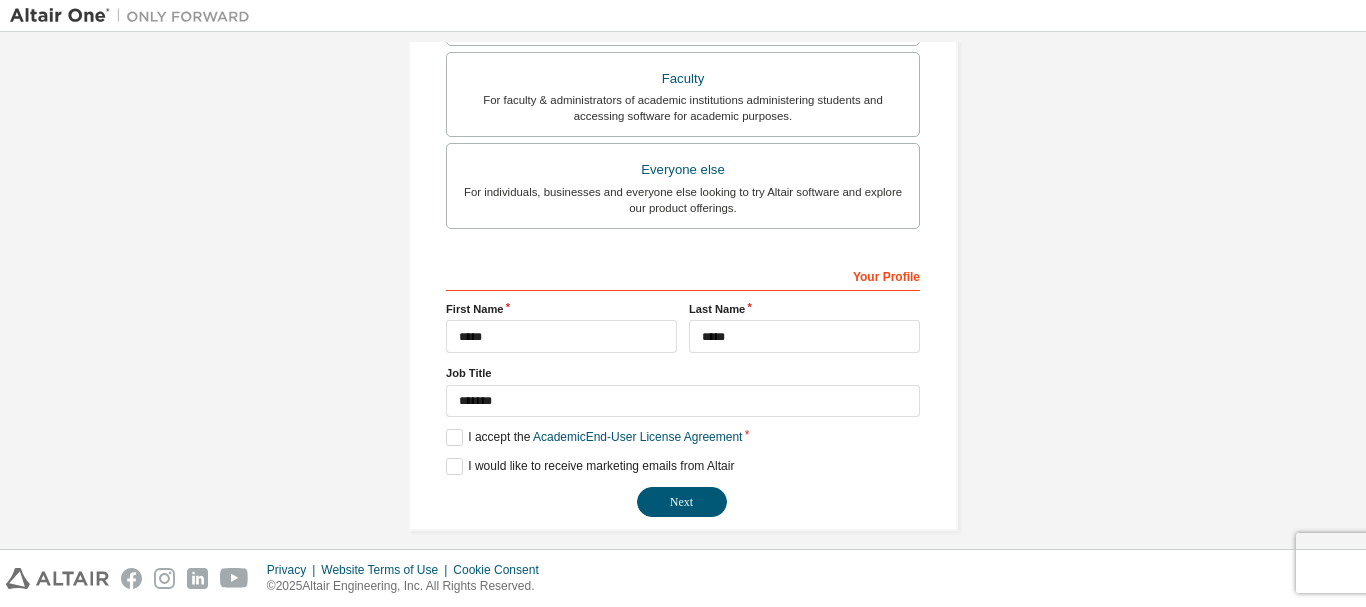 scroll, scrollTop: 562, scrollLeft: 0, axis: vertical 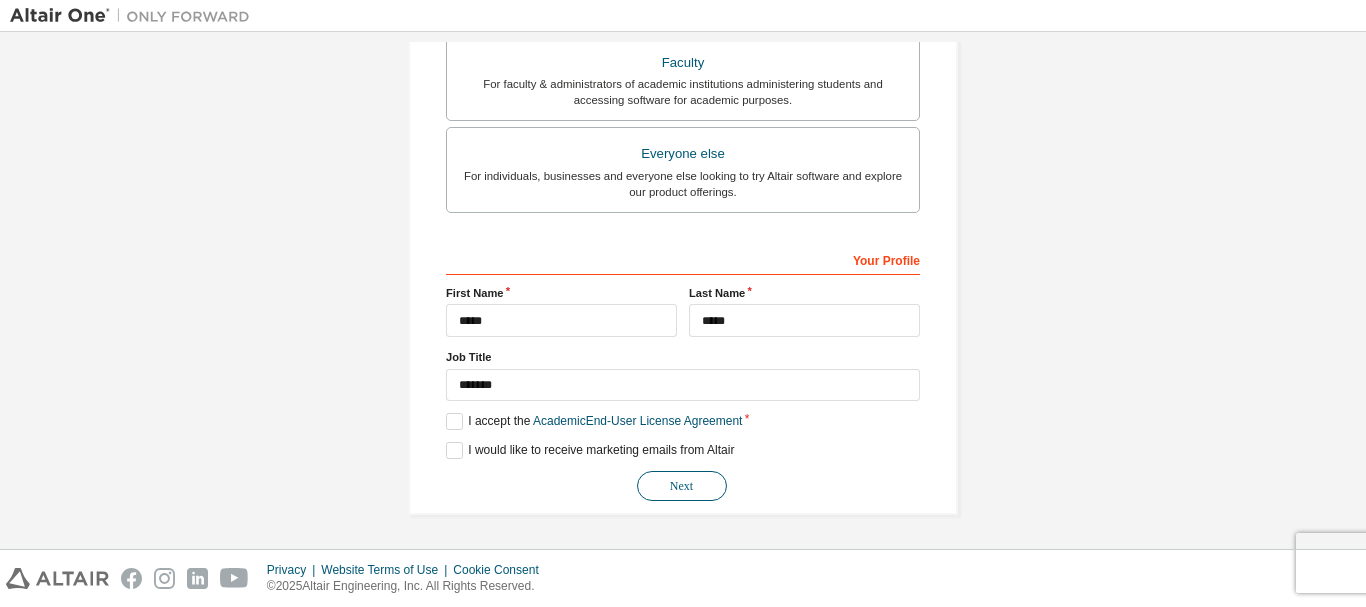 click on "Next" at bounding box center (682, 486) 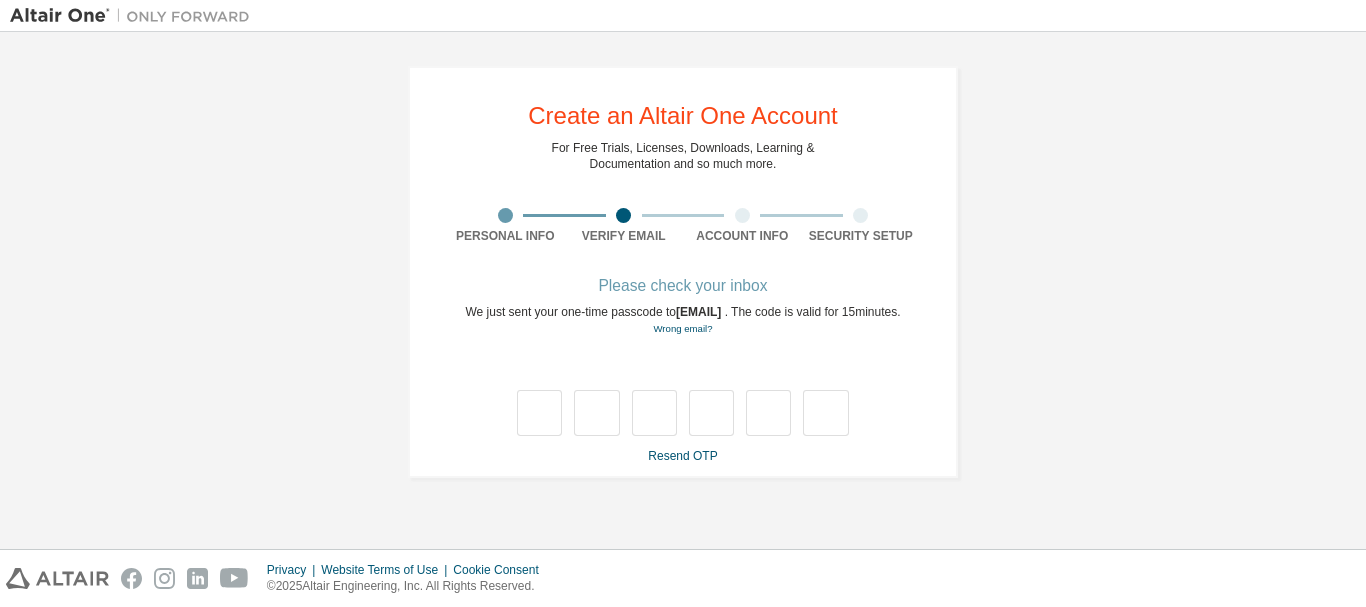 scroll, scrollTop: 0, scrollLeft: 0, axis: both 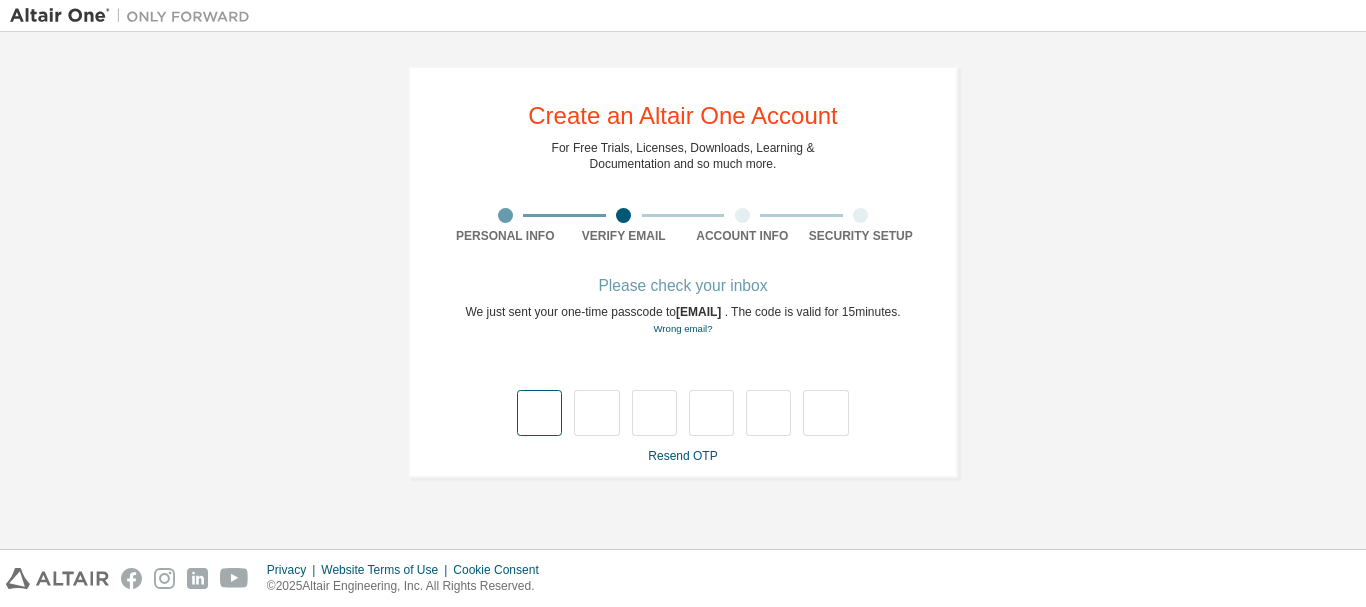 click at bounding box center (539, 413) 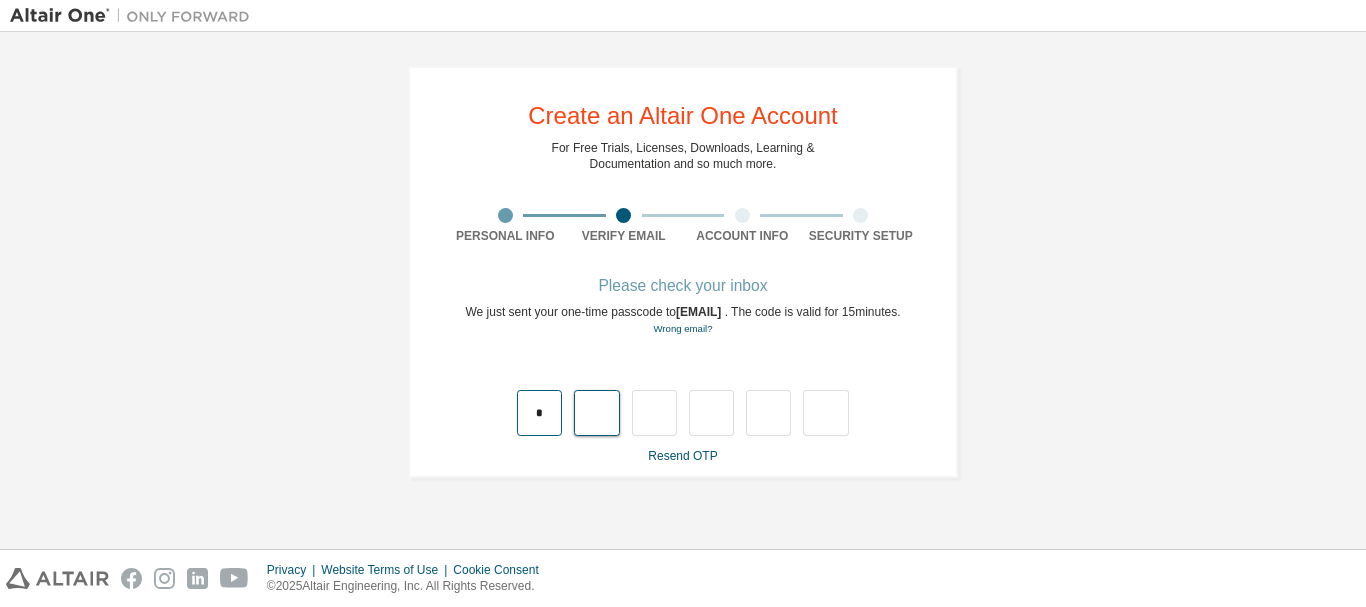 type on "*" 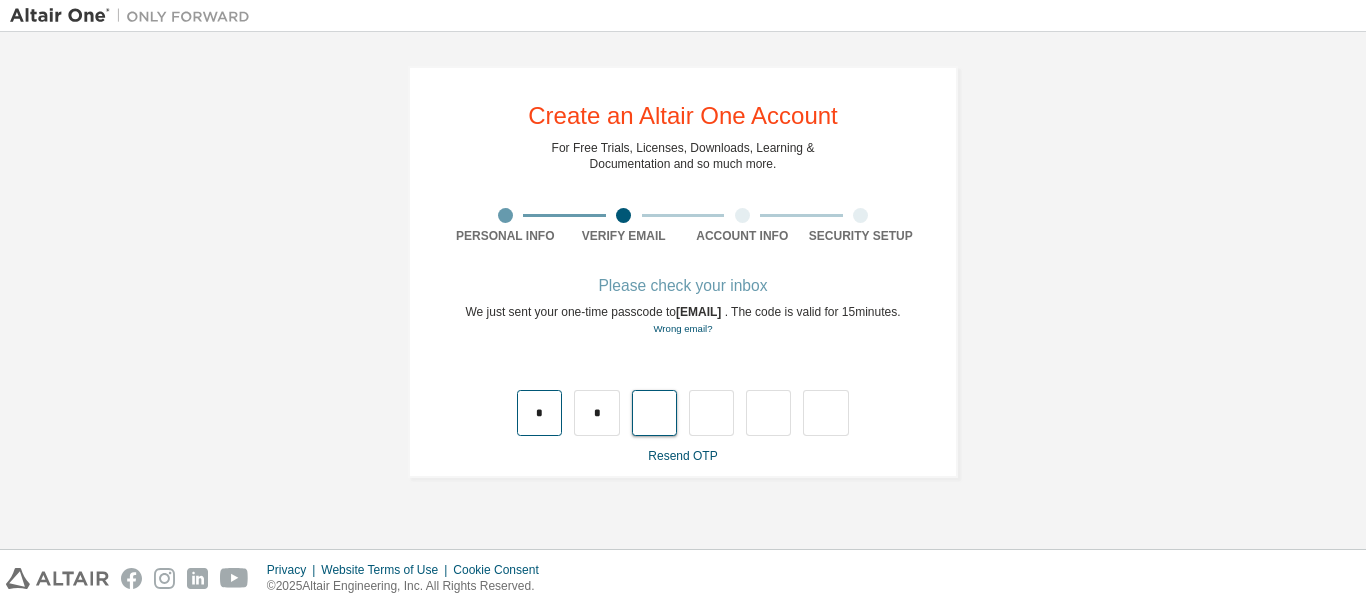 type on "*" 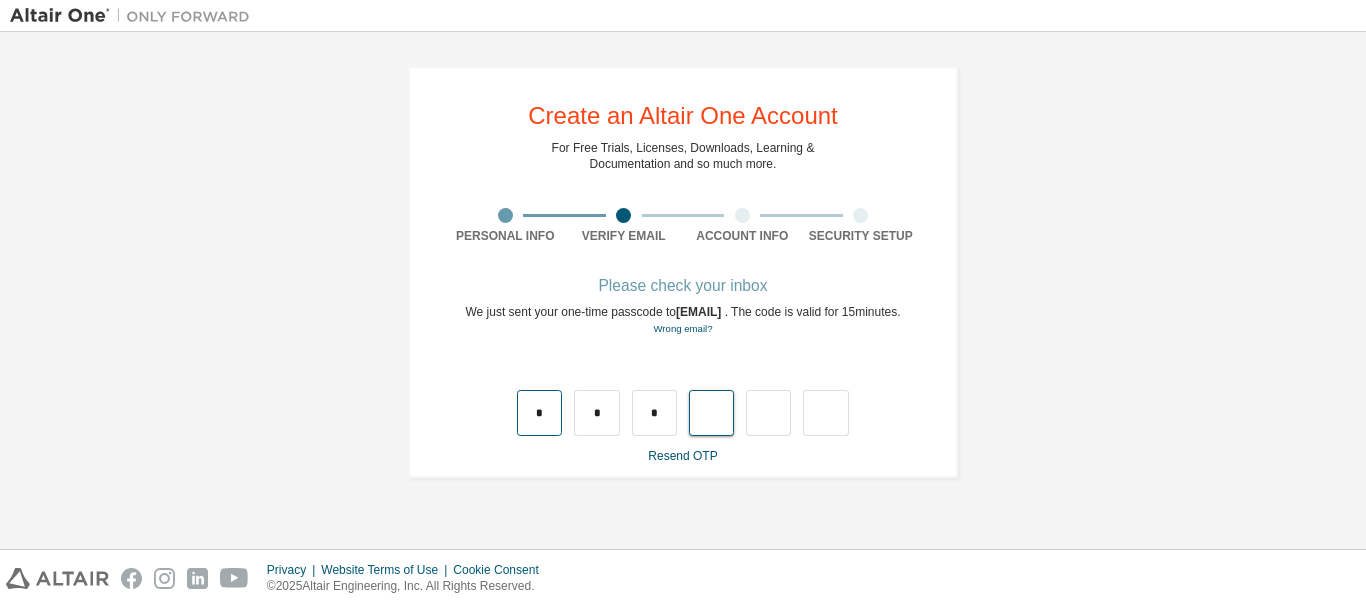type on "*" 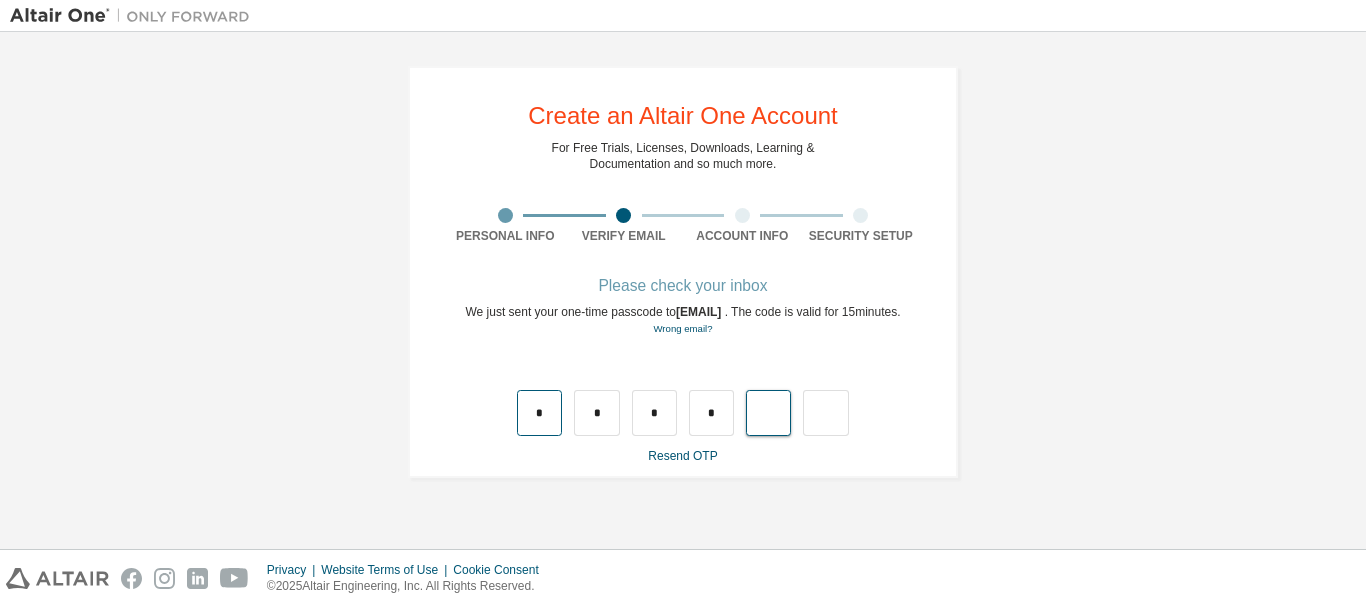 type on "*" 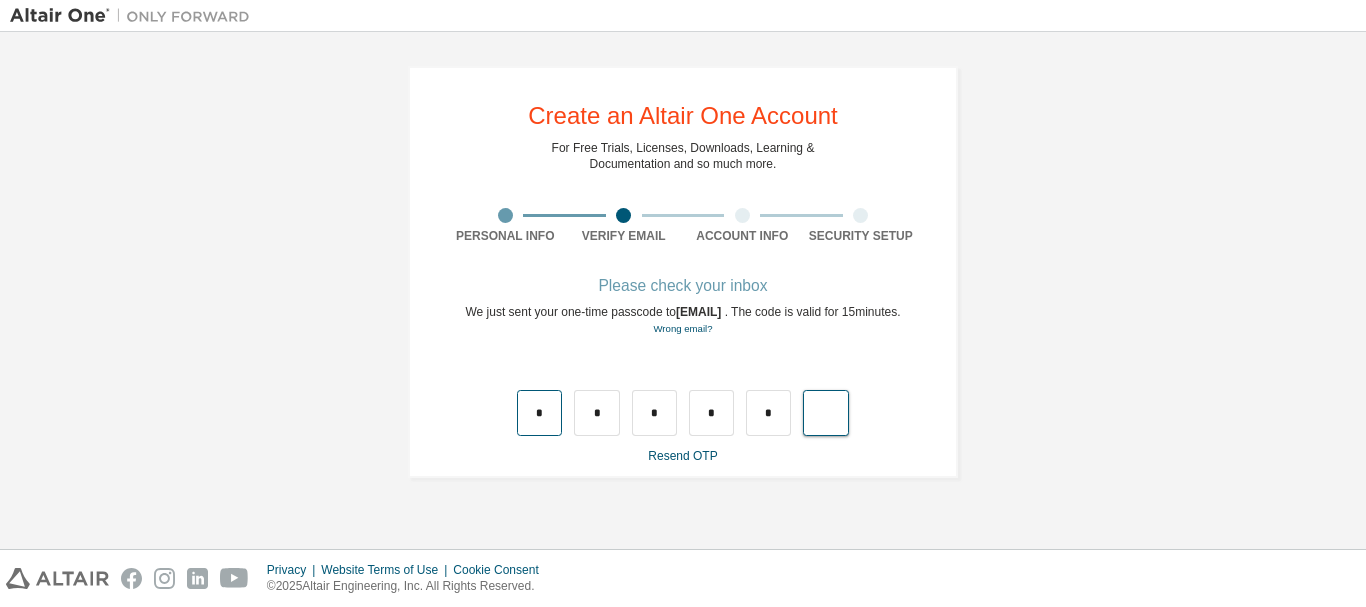 type on "*" 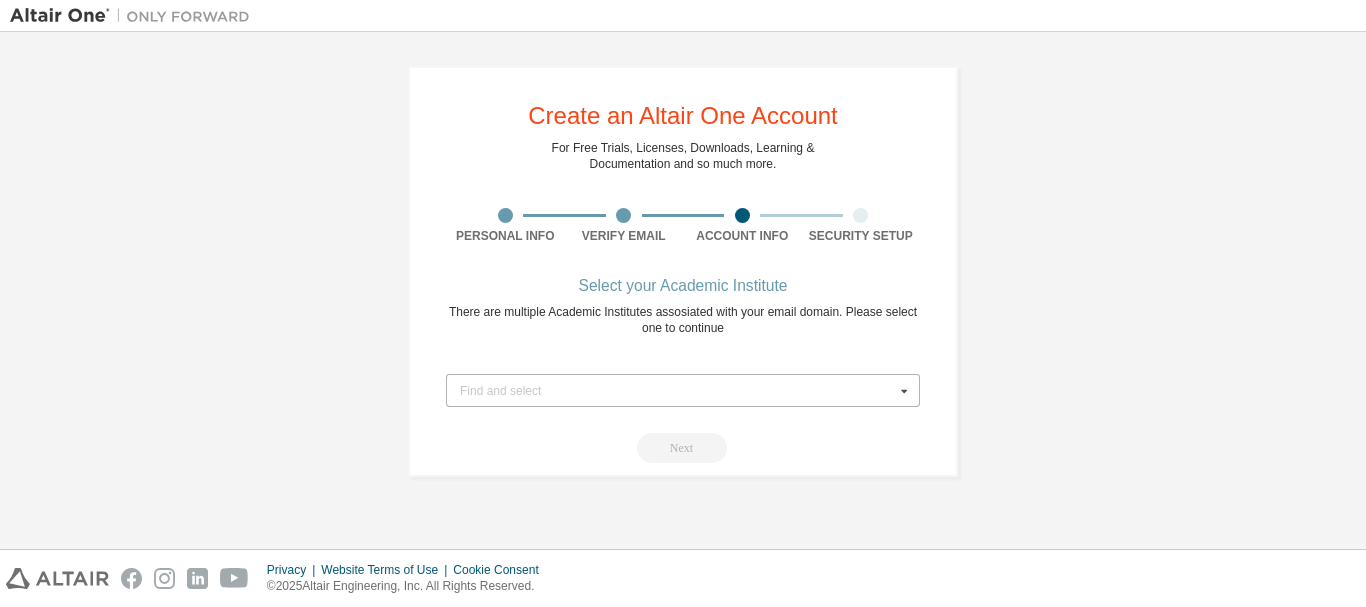 click on "Find and select" at bounding box center [677, 391] 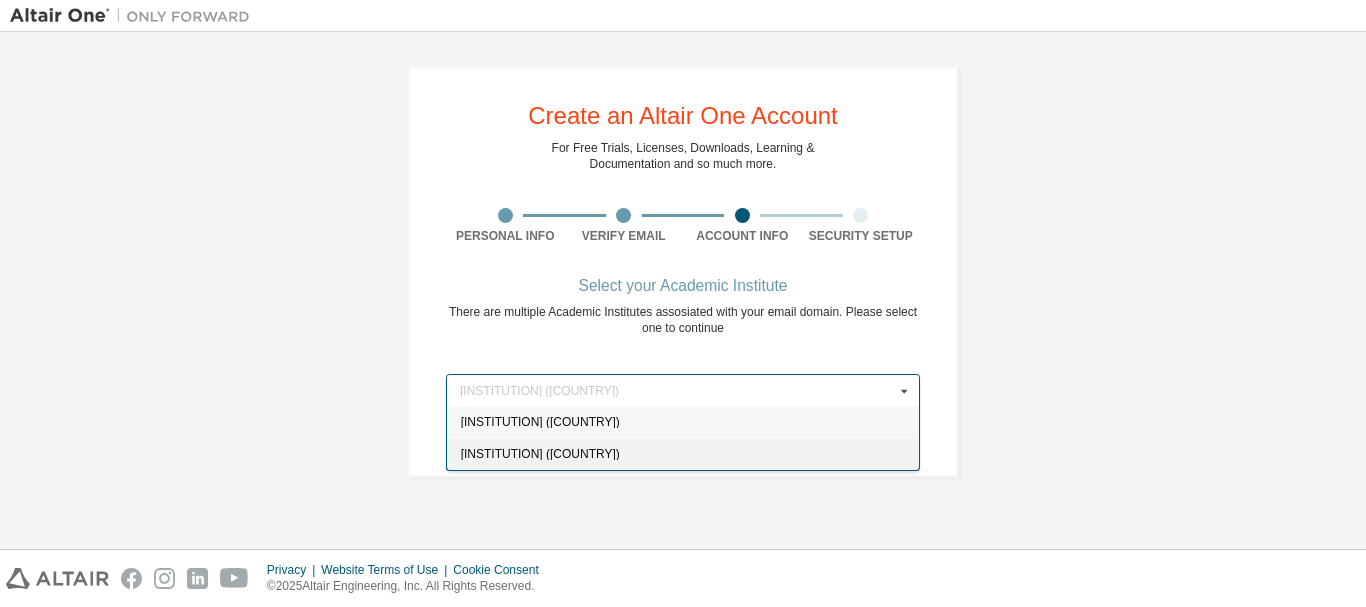 click on "R.V. College of Engineering (R.V.C.E.) (India)" at bounding box center (683, 454) 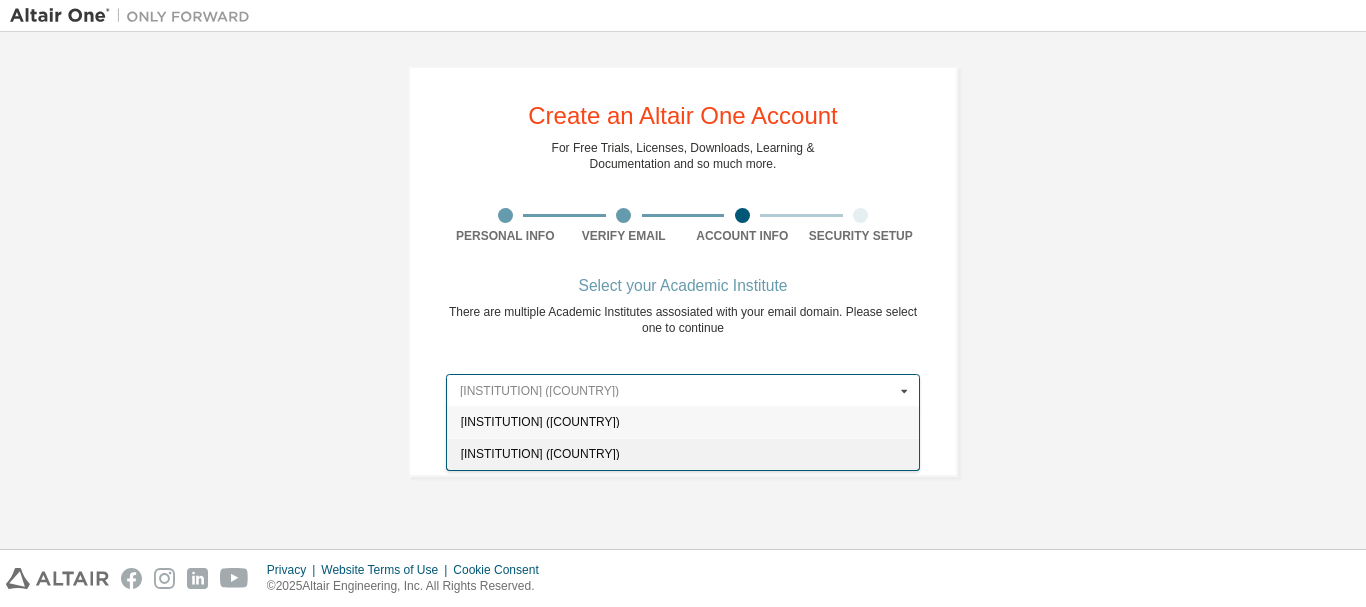 type on "******" 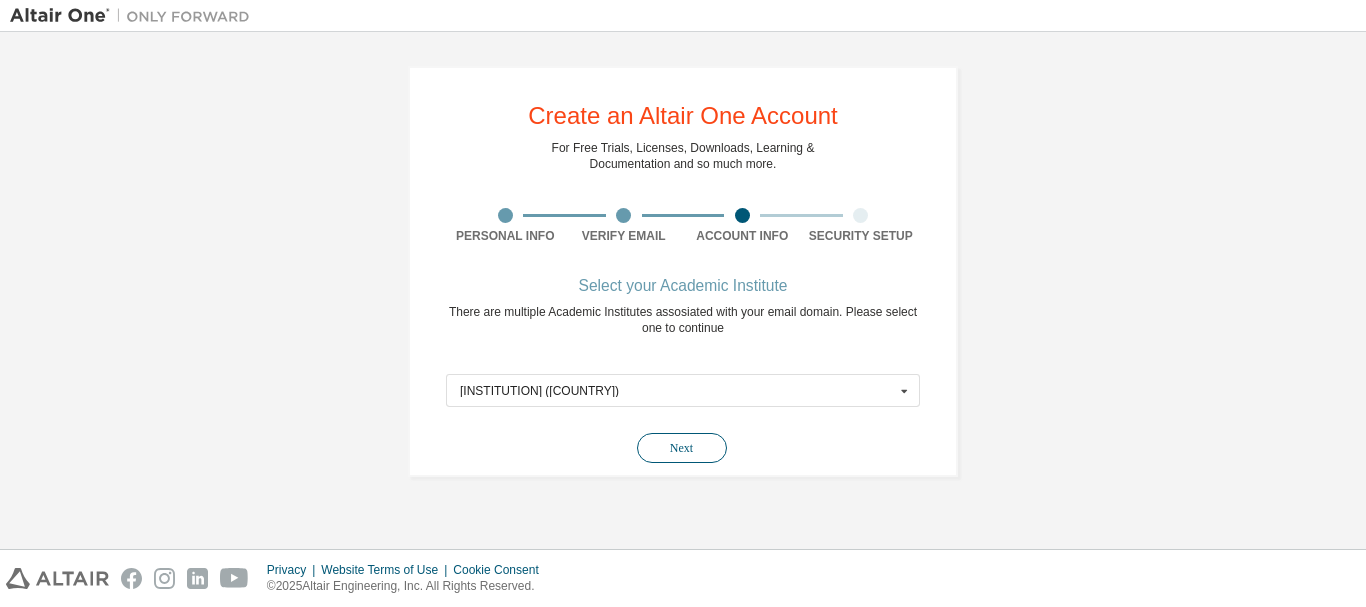 click on "Next" at bounding box center [682, 448] 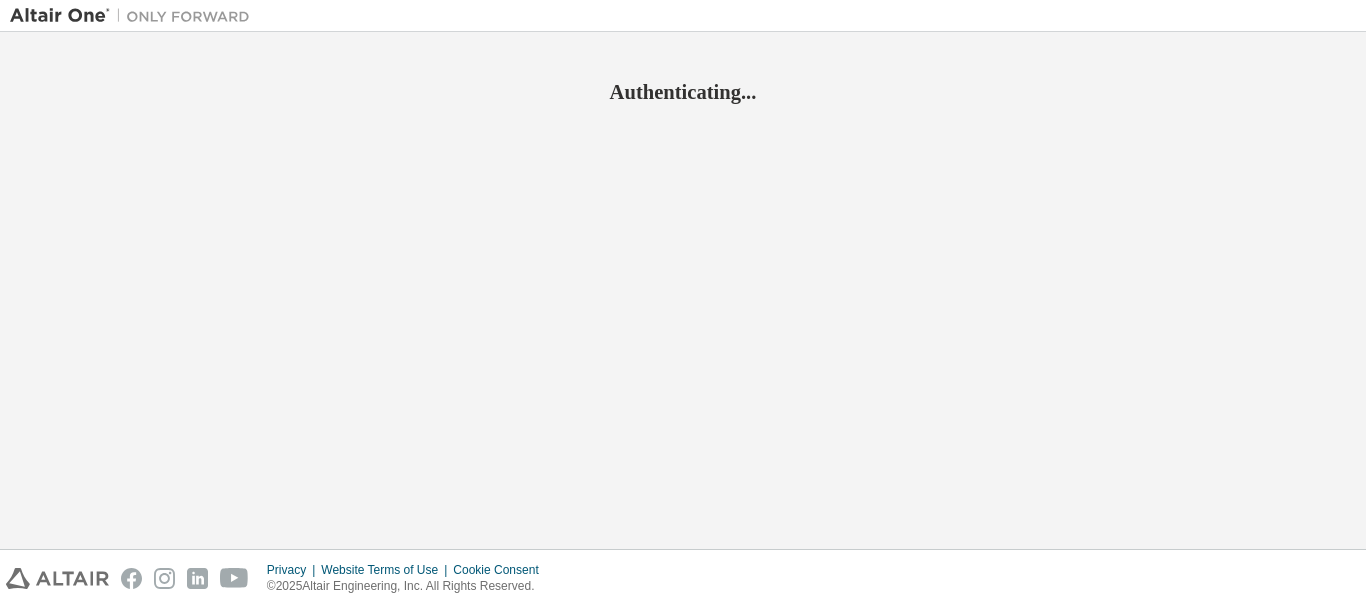 scroll, scrollTop: 0, scrollLeft: 0, axis: both 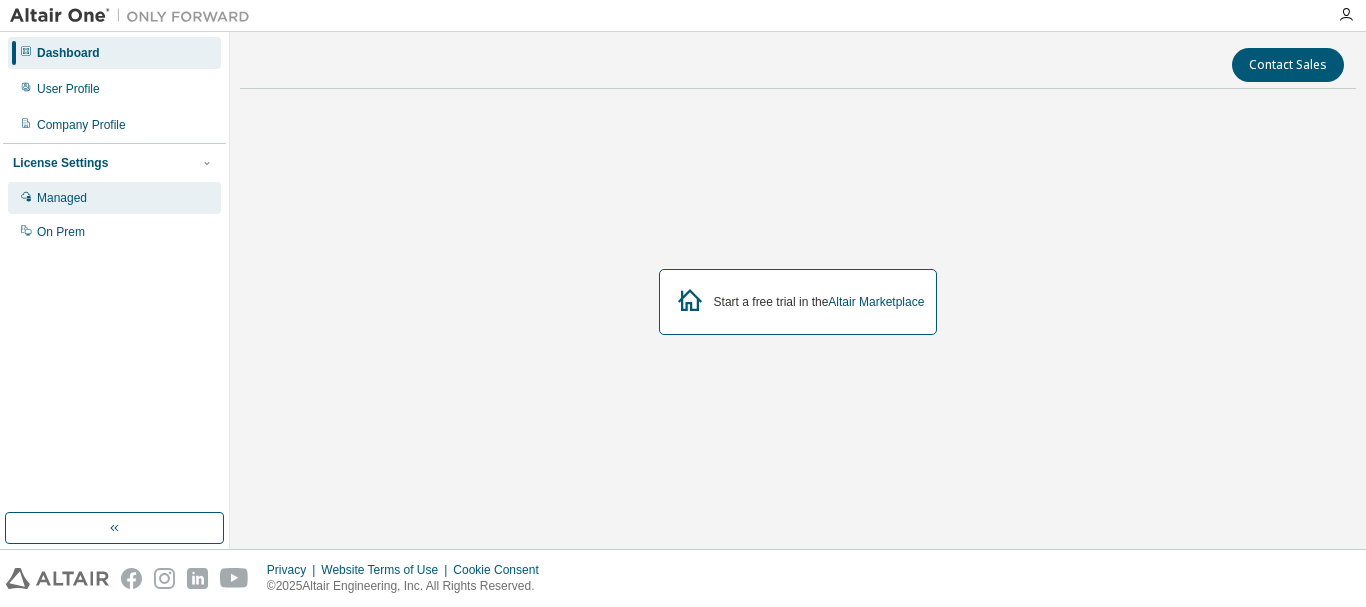 click on "Managed" at bounding box center (62, 198) 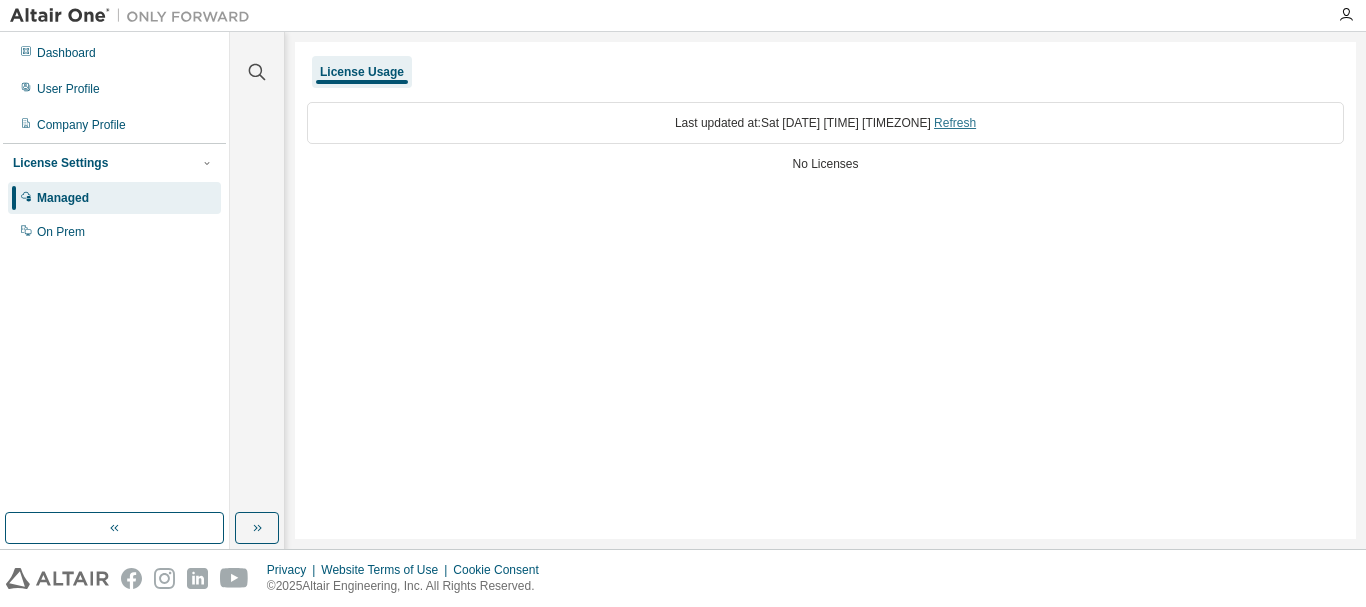 click on "Refresh" at bounding box center (955, 123) 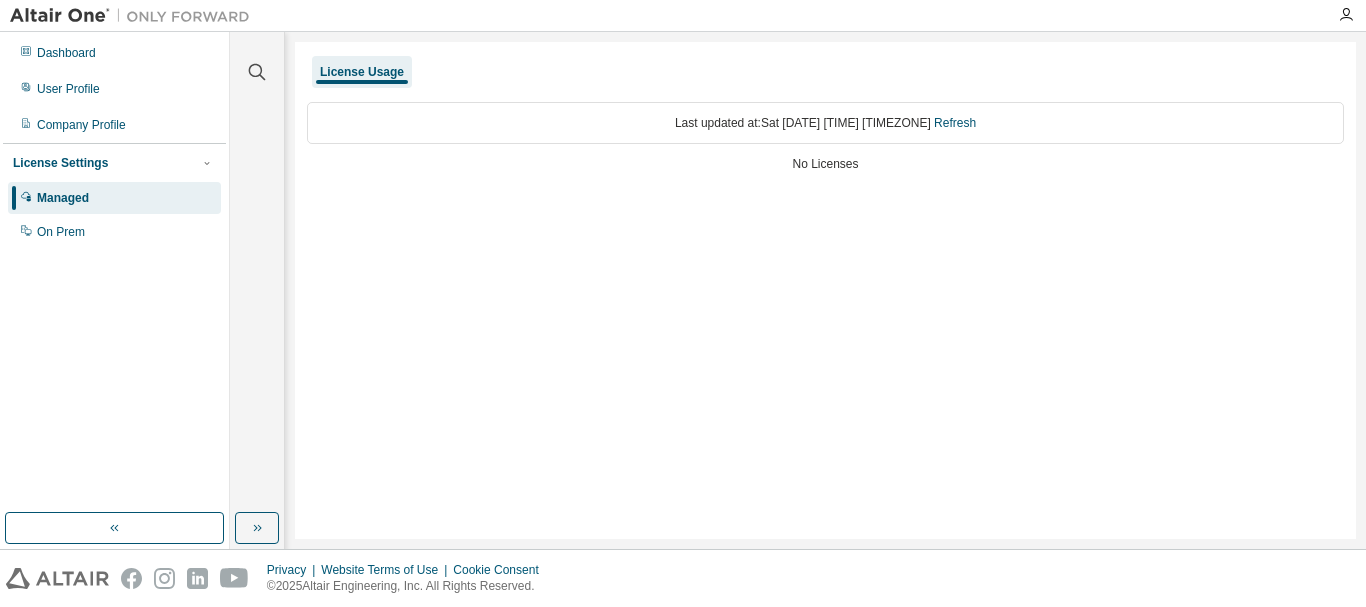 click on "License Usage" at bounding box center (362, 72) 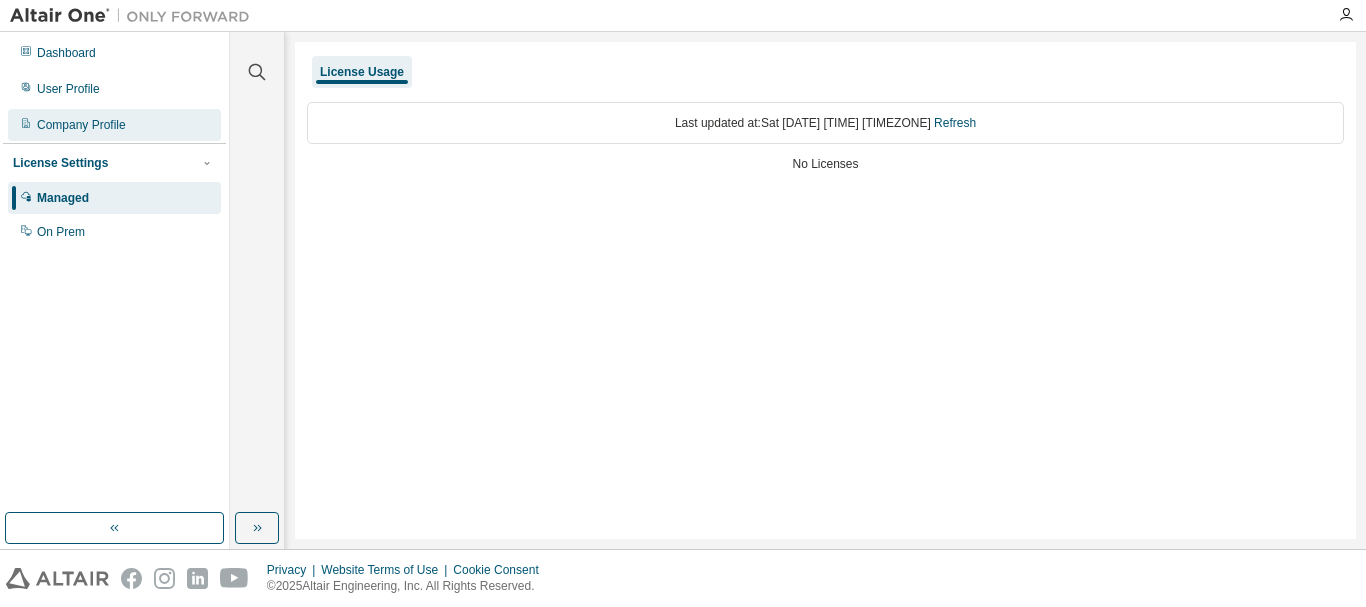 click on "Company Profile" at bounding box center [81, 125] 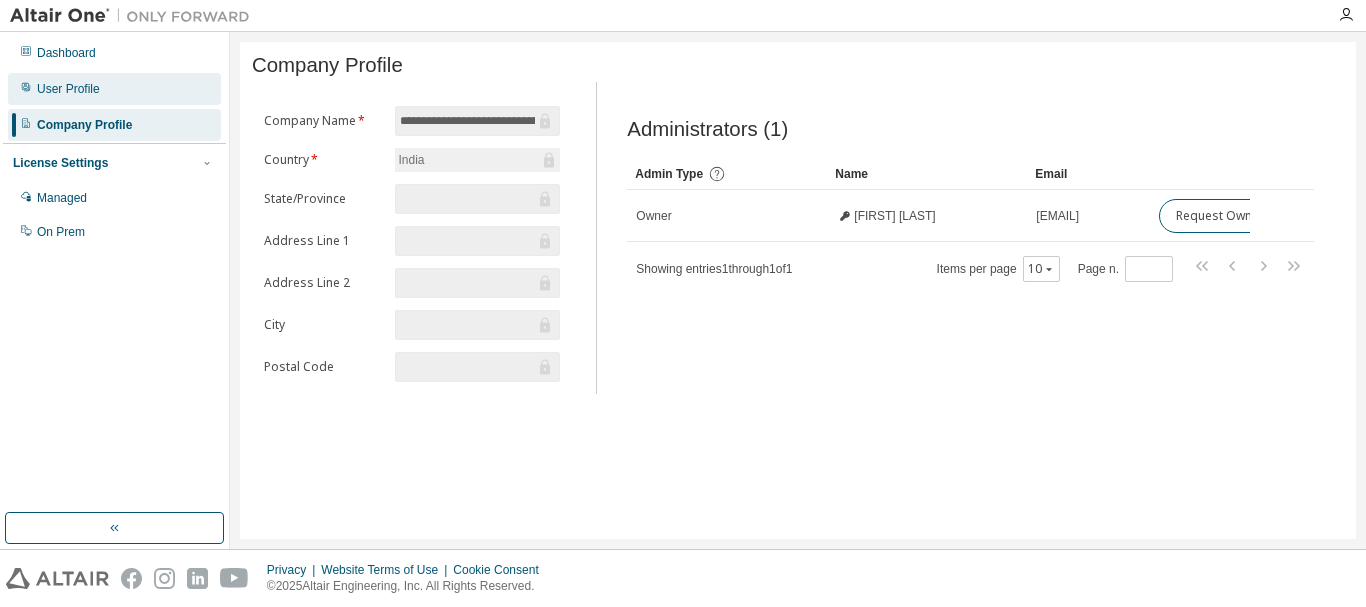 click on "User Profile" at bounding box center [114, 89] 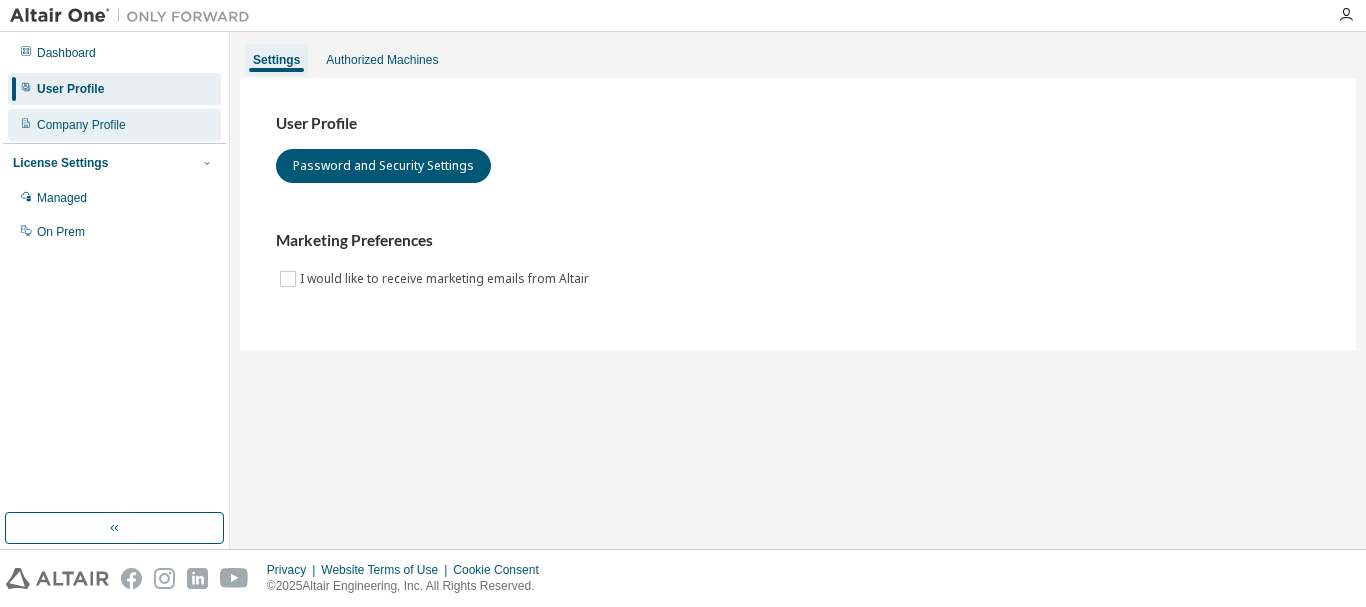 click on "Company Profile" at bounding box center (81, 125) 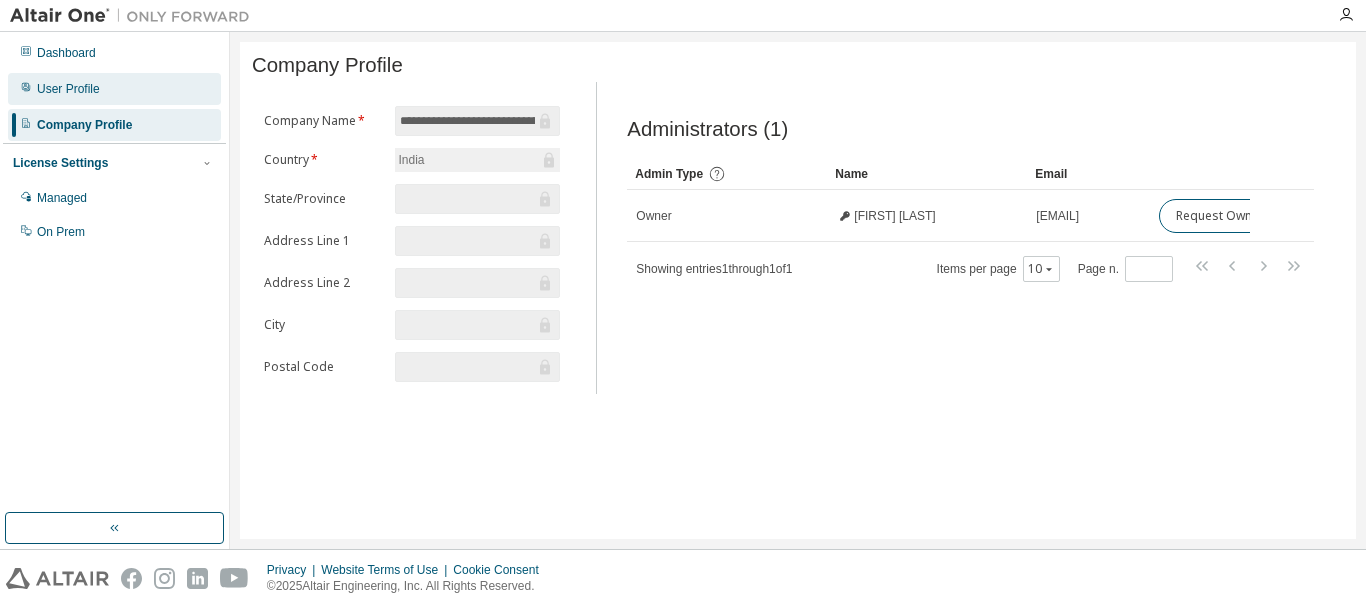 click on "User Profile" at bounding box center (68, 89) 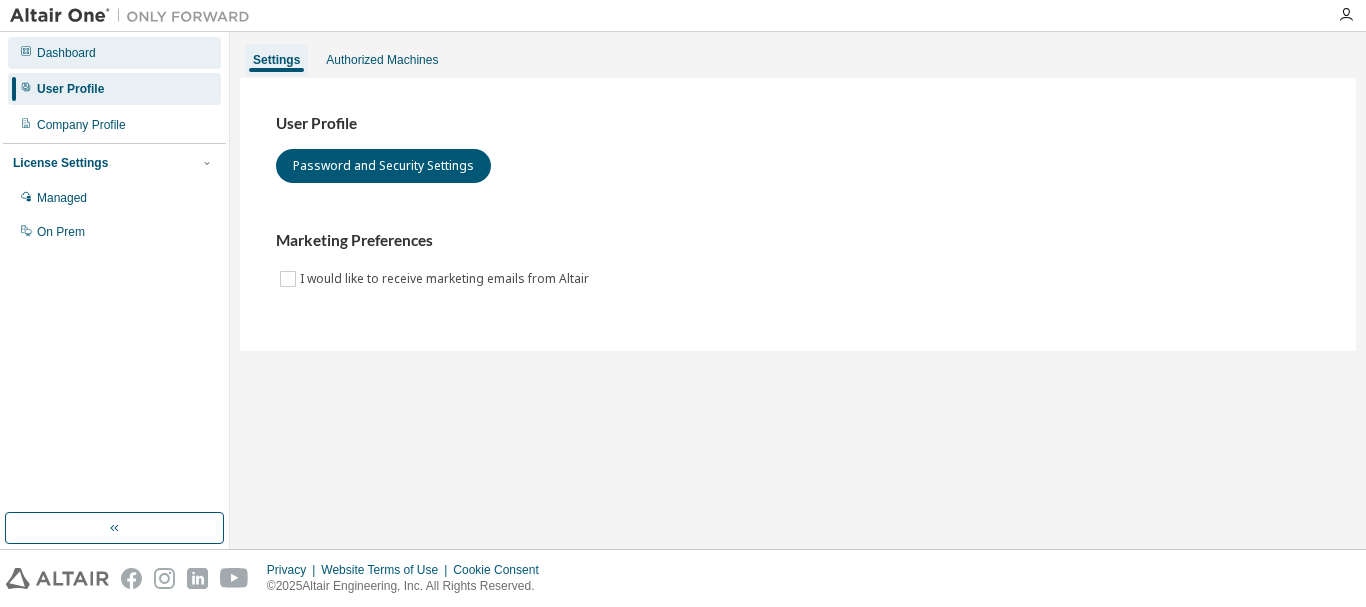 click on "Dashboard" at bounding box center [114, 53] 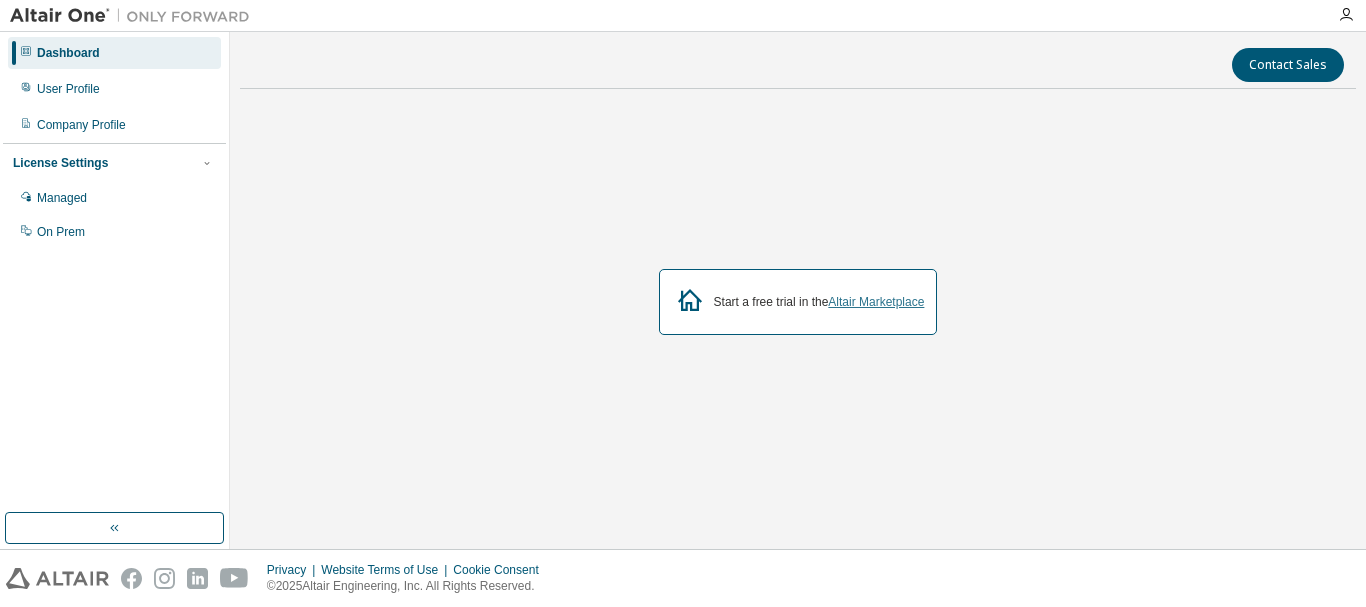 click on "Altair Marketplace" at bounding box center (876, 302) 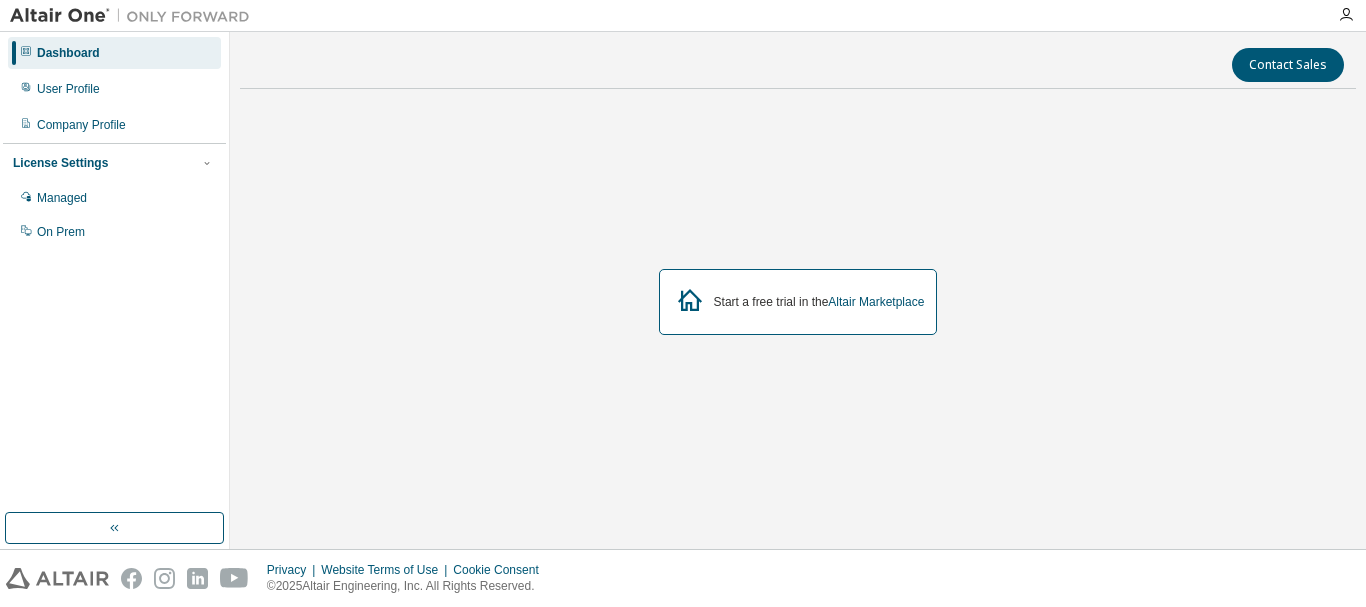 scroll, scrollTop: 0, scrollLeft: 0, axis: both 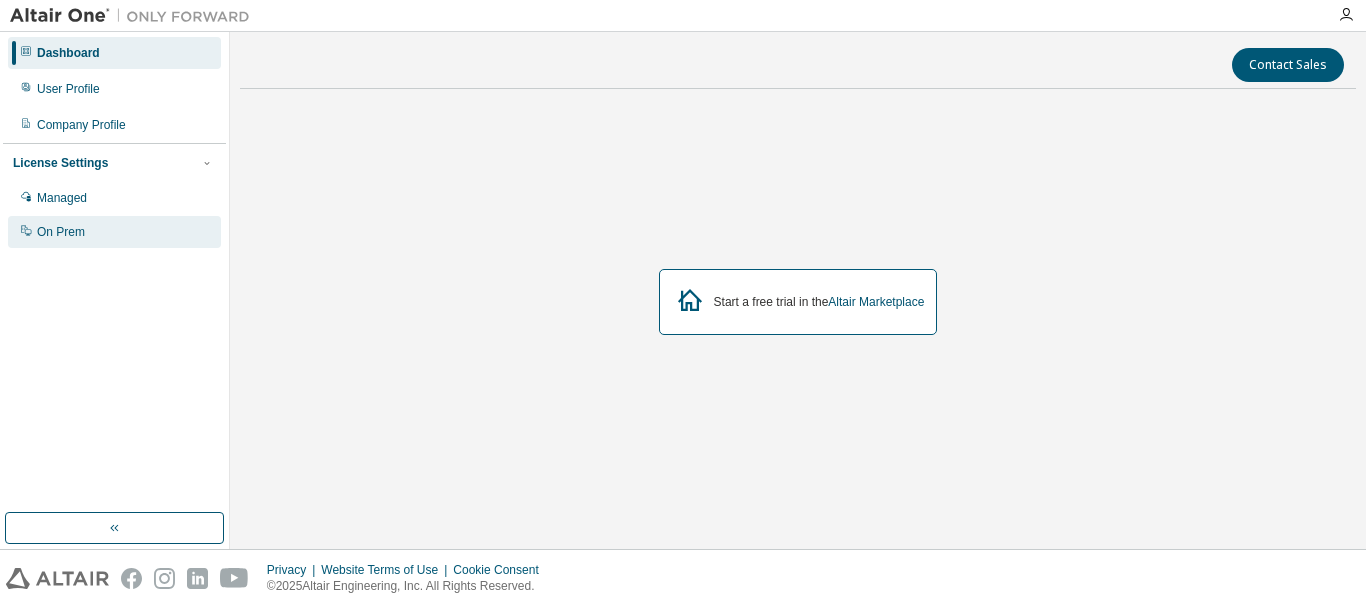 click on "On Prem" at bounding box center (61, 232) 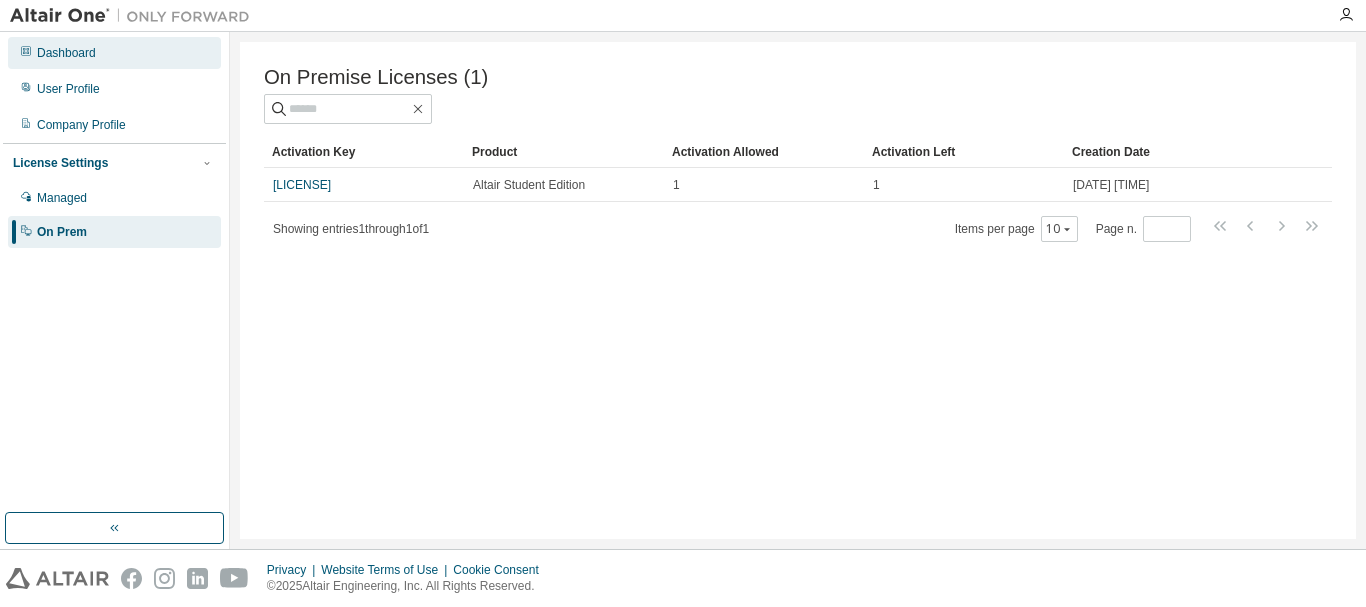 click on "Dashboard" at bounding box center (114, 53) 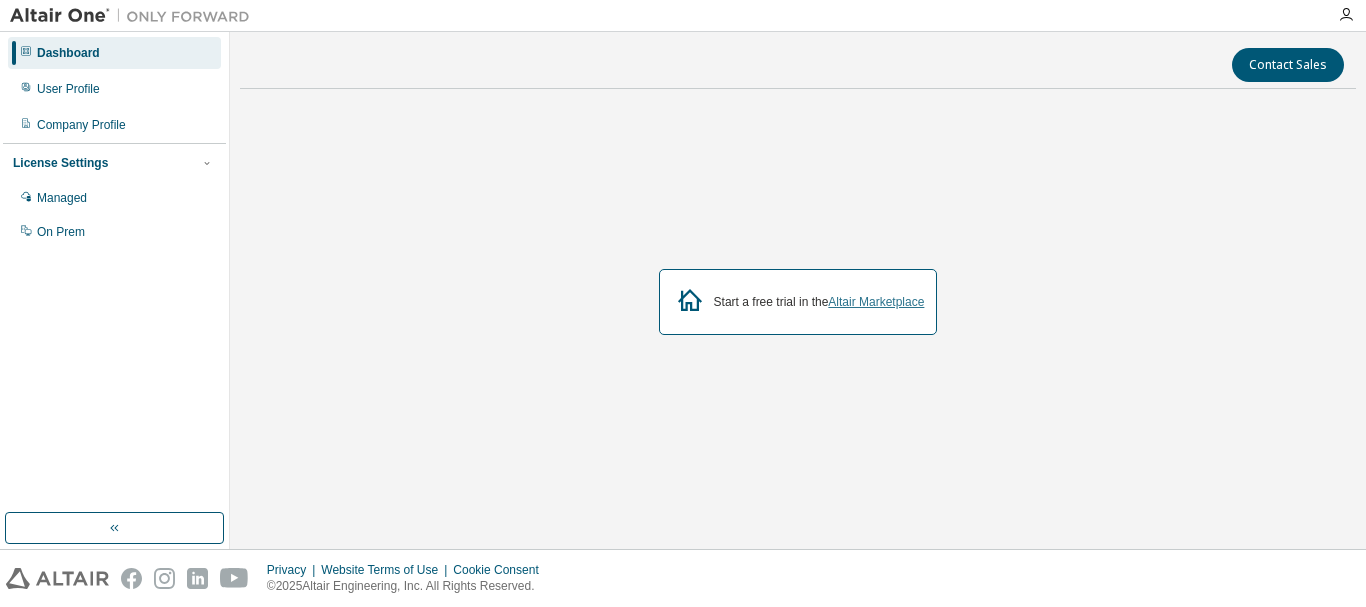 click on "Altair Marketplace" at bounding box center [876, 302] 